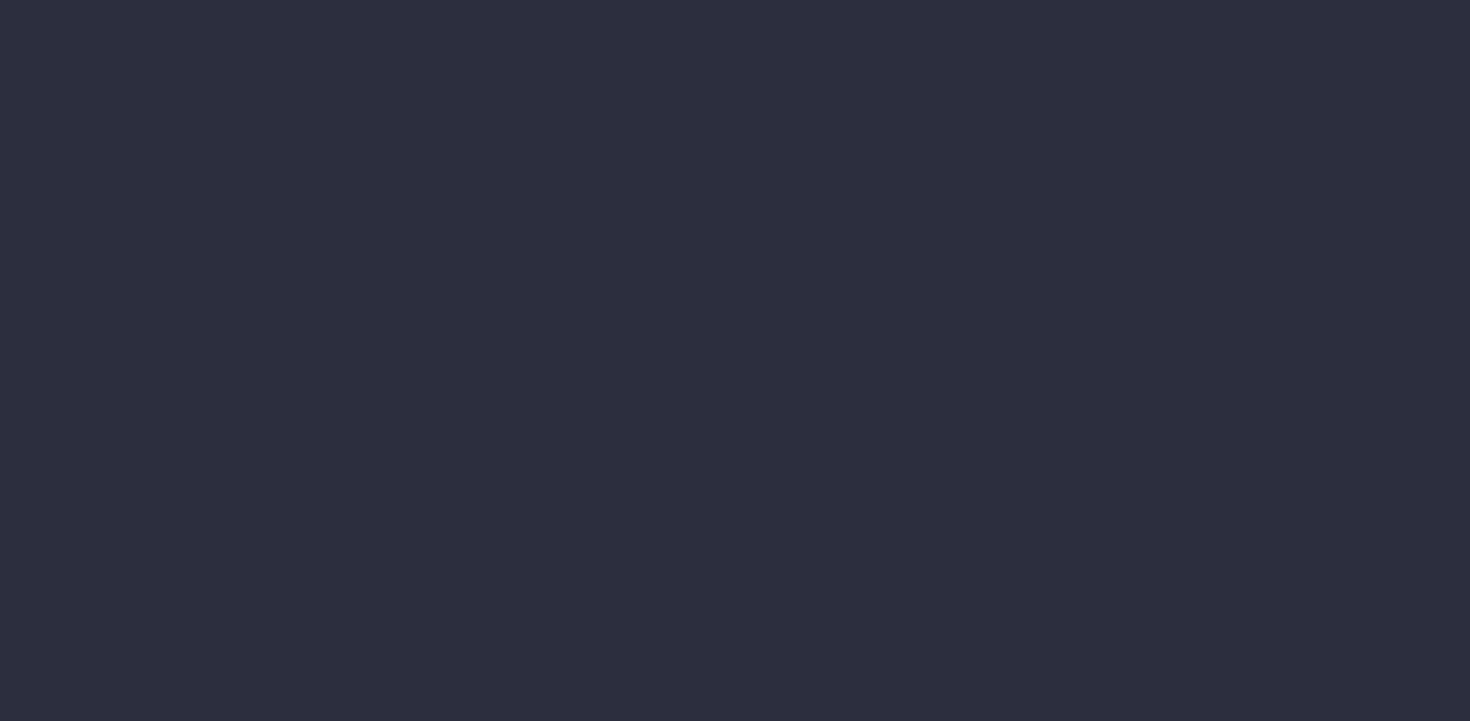 scroll, scrollTop: 0, scrollLeft: 0, axis: both 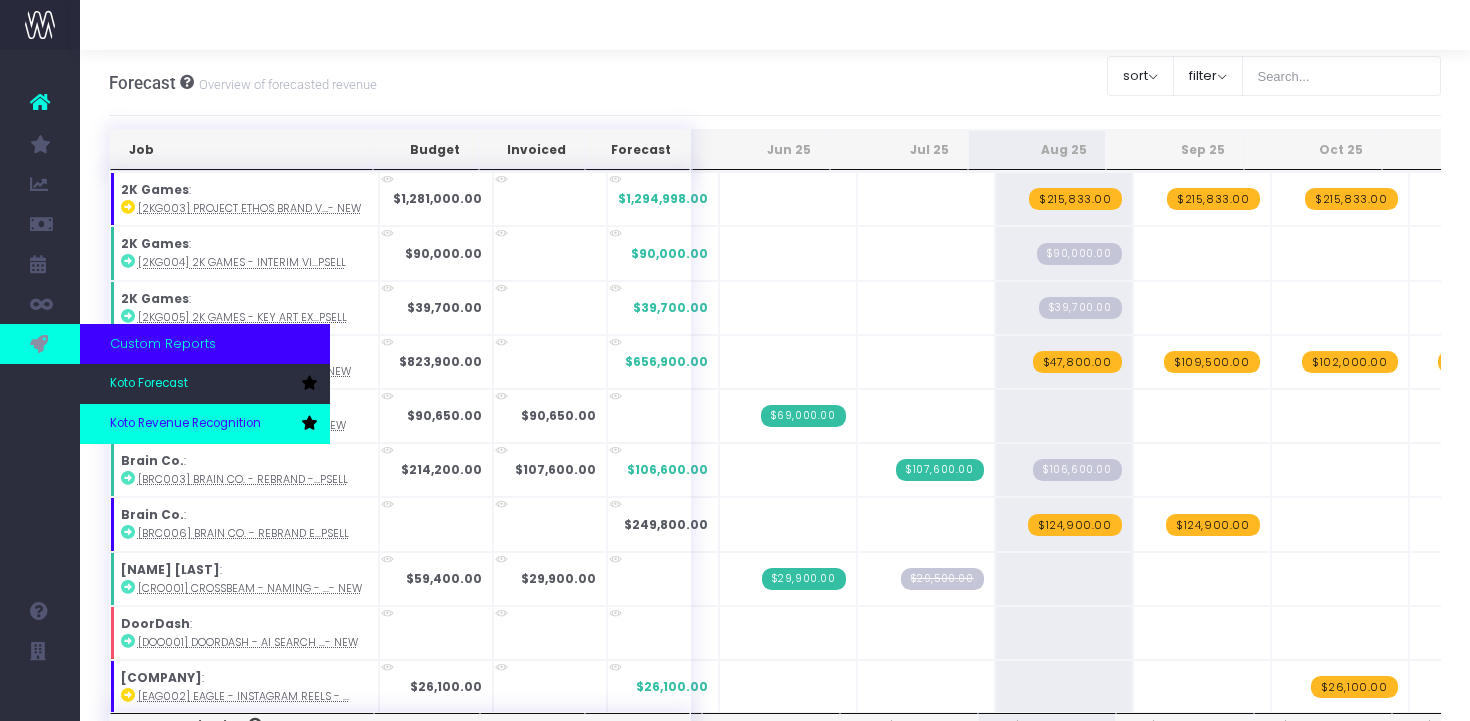 click on "Koto Revenue Recognition" at bounding box center (205, 424) 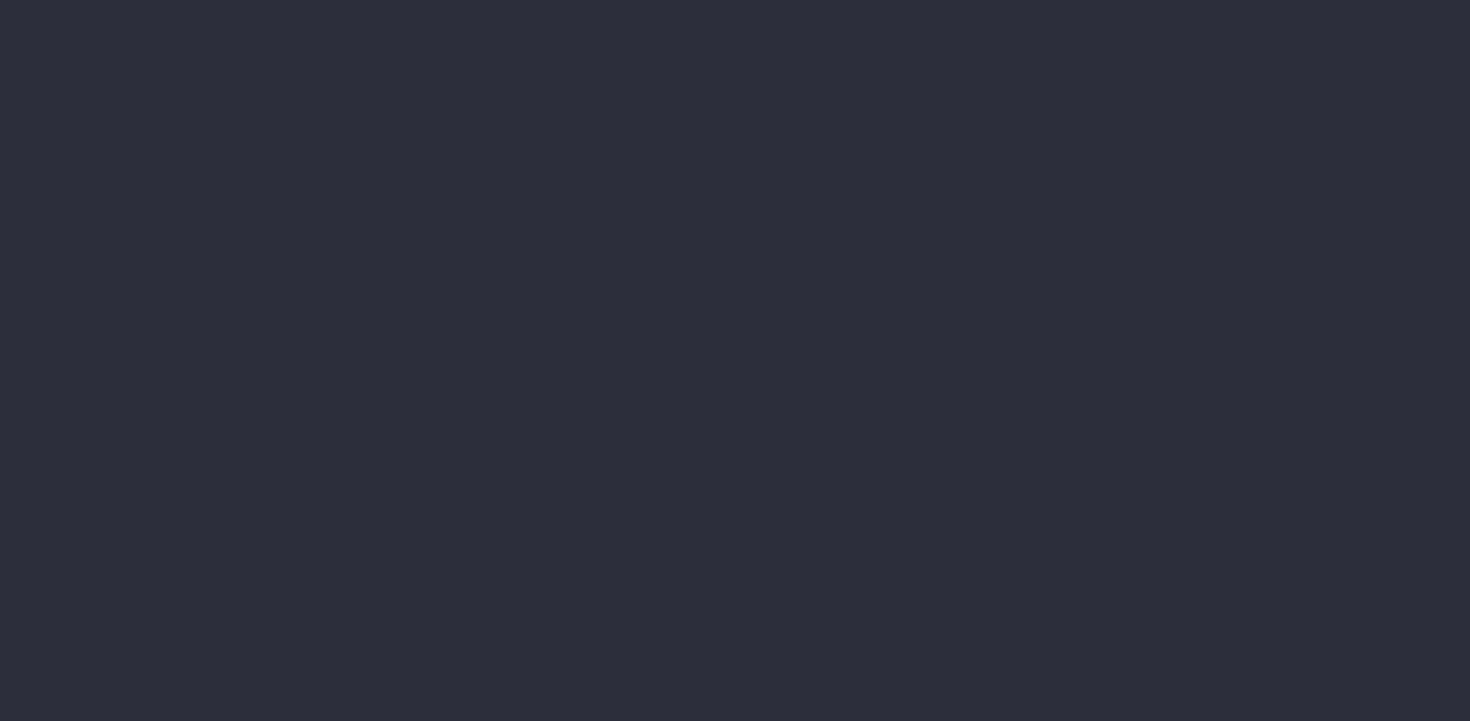 scroll, scrollTop: 0, scrollLeft: 0, axis: both 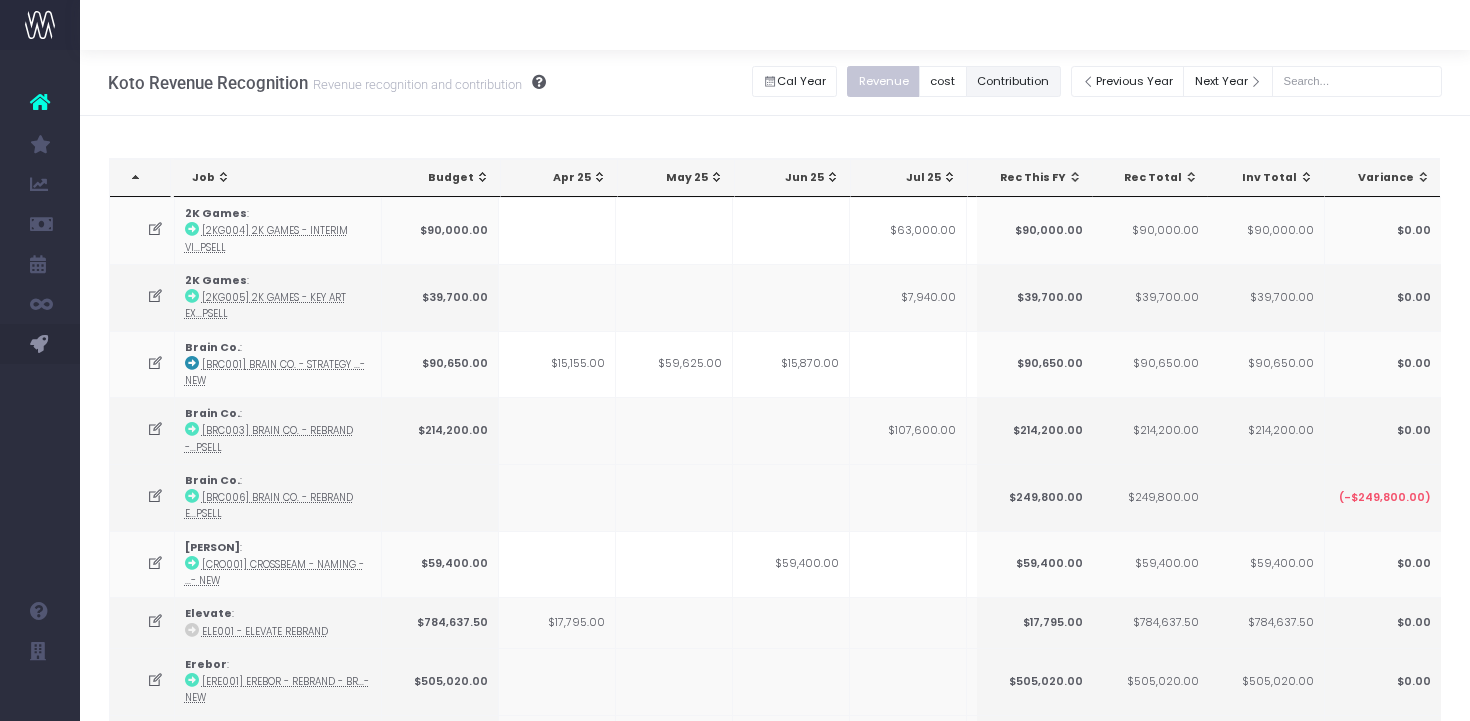 click on "Contribution" at bounding box center (1013, 81) 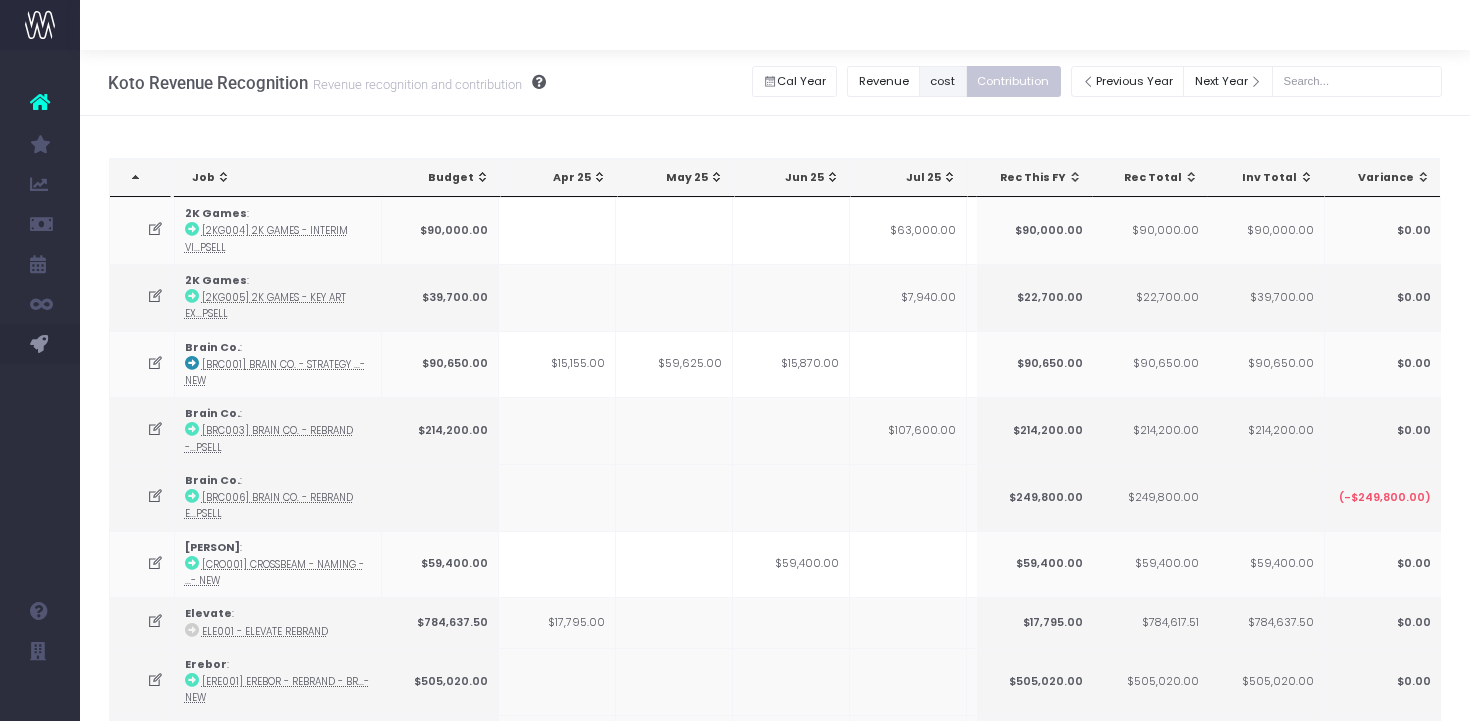 click on "cost" at bounding box center (943, 81) 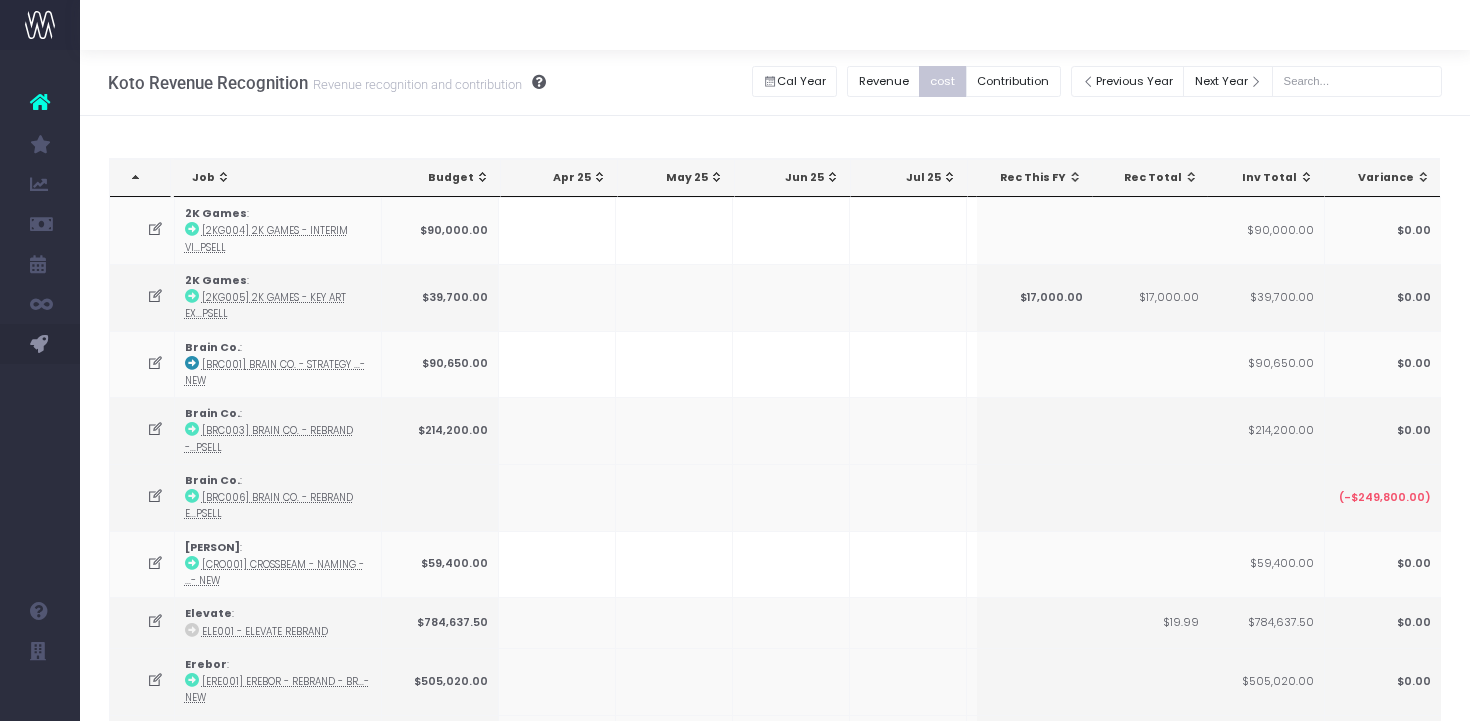 click on "Jul 25" at bounding box center (913, 178) 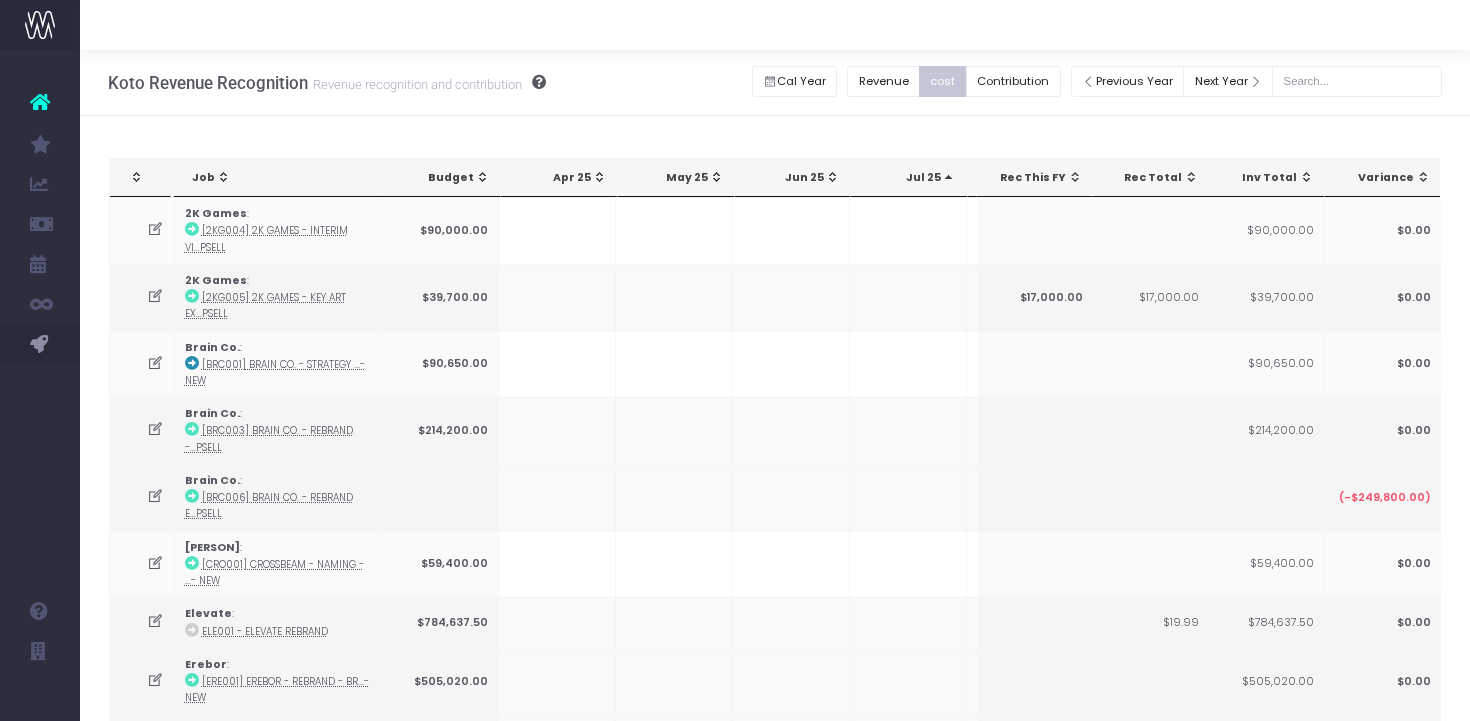 click on "Jul 25" at bounding box center [913, 178] 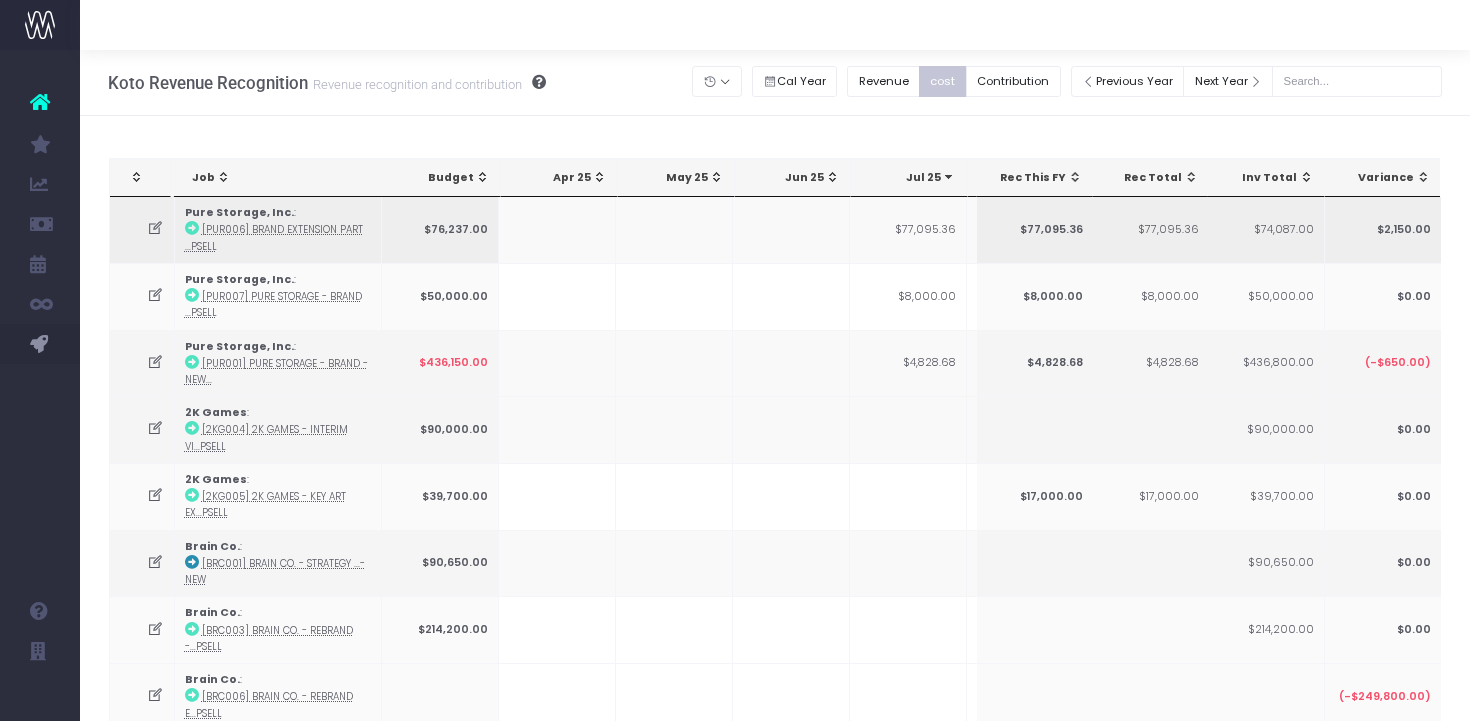 click on "$77,095.36" at bounding box center [908, 230] 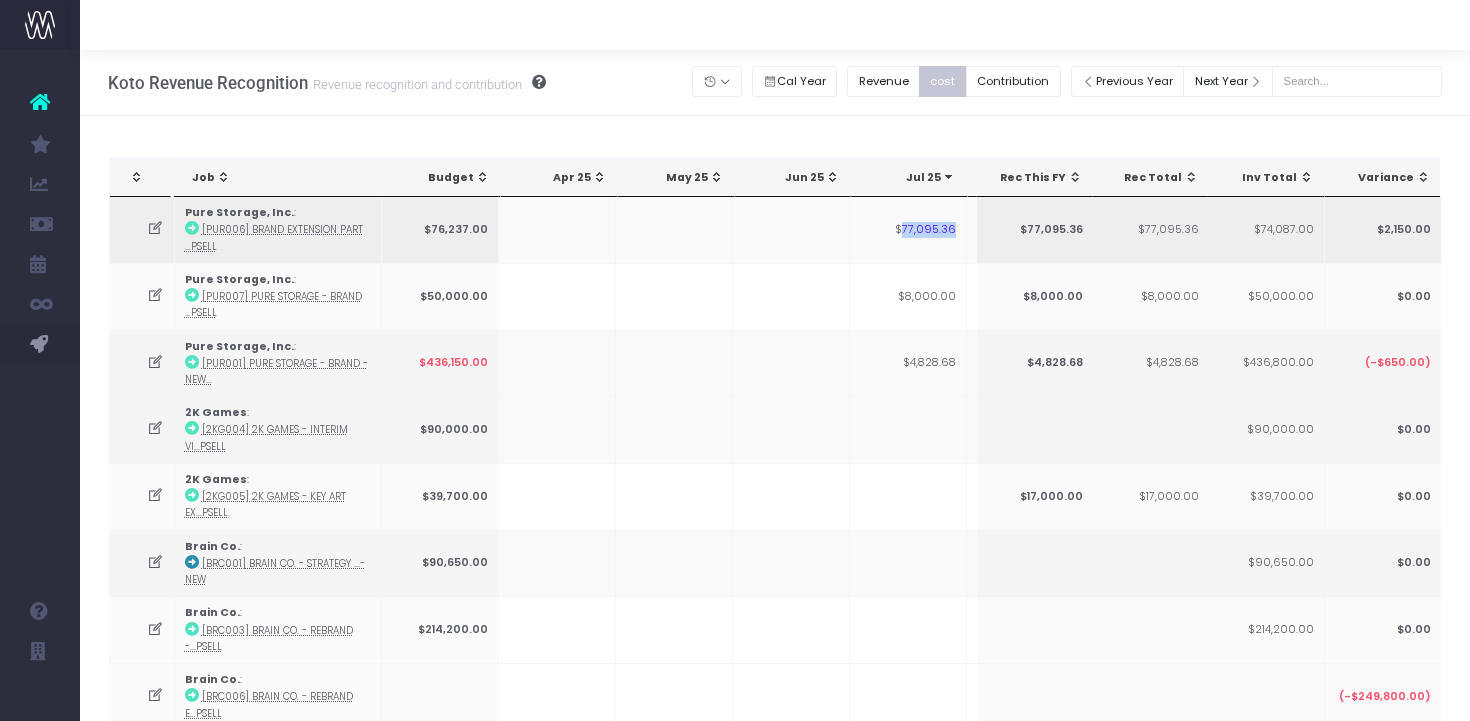 click on "$77,095.36" at bounding box center (908, 230) 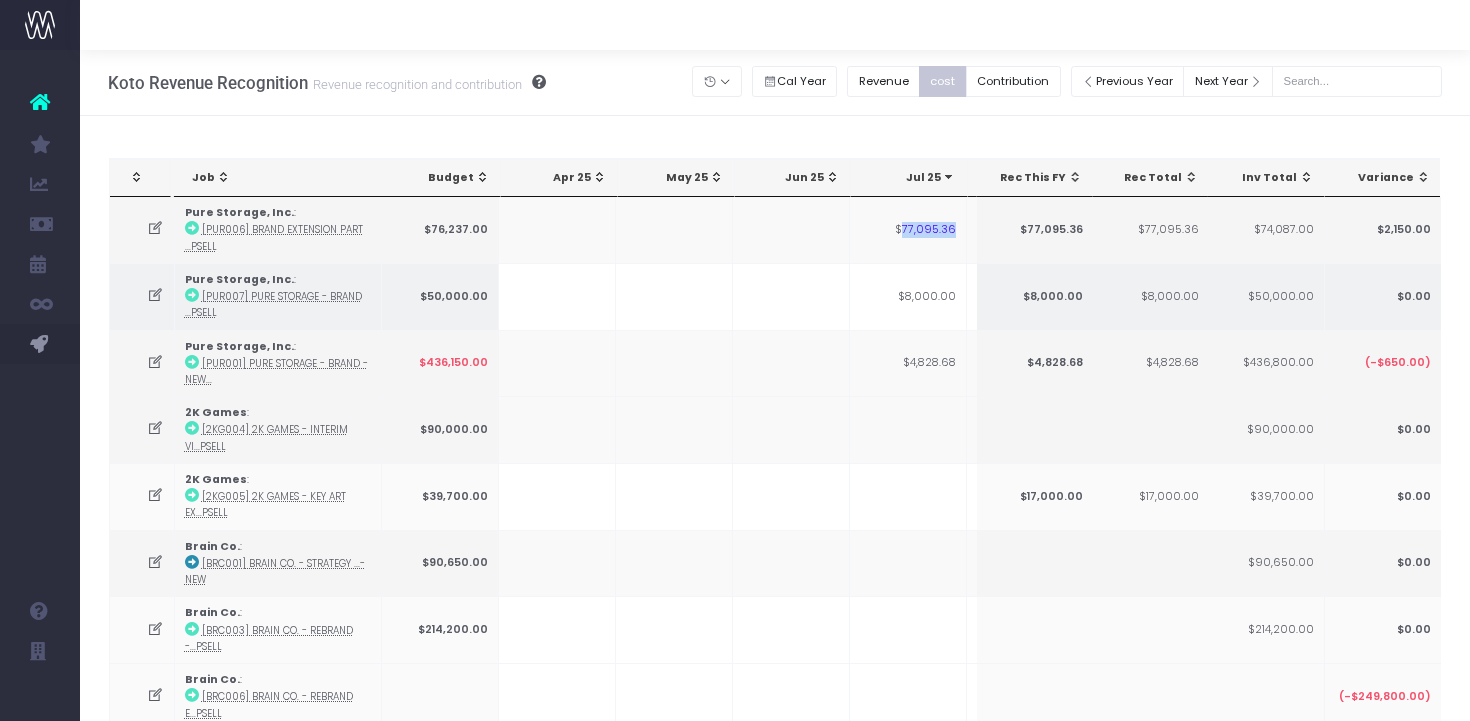 click at bounding box center [192, 295] 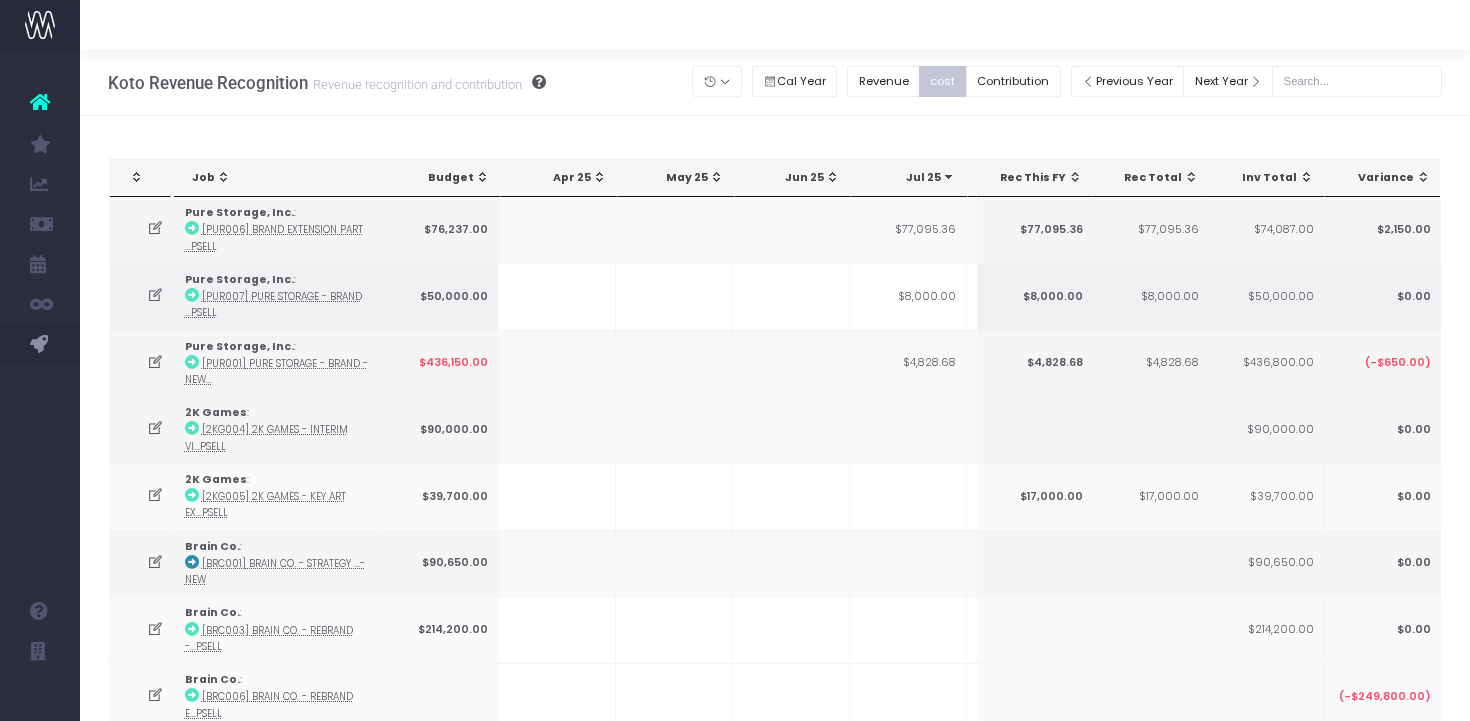 click at bounding box center [155, 295] 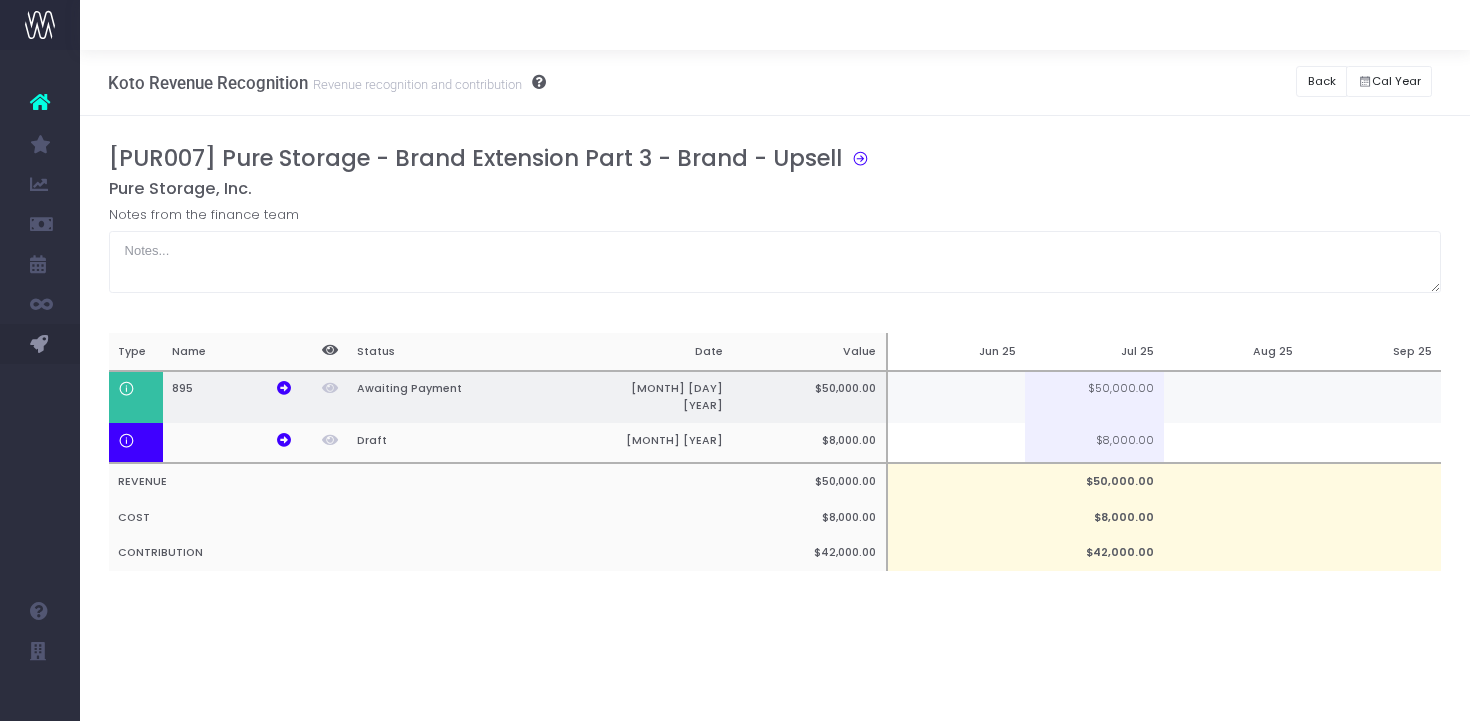 click at bounding box center (1233, 397) 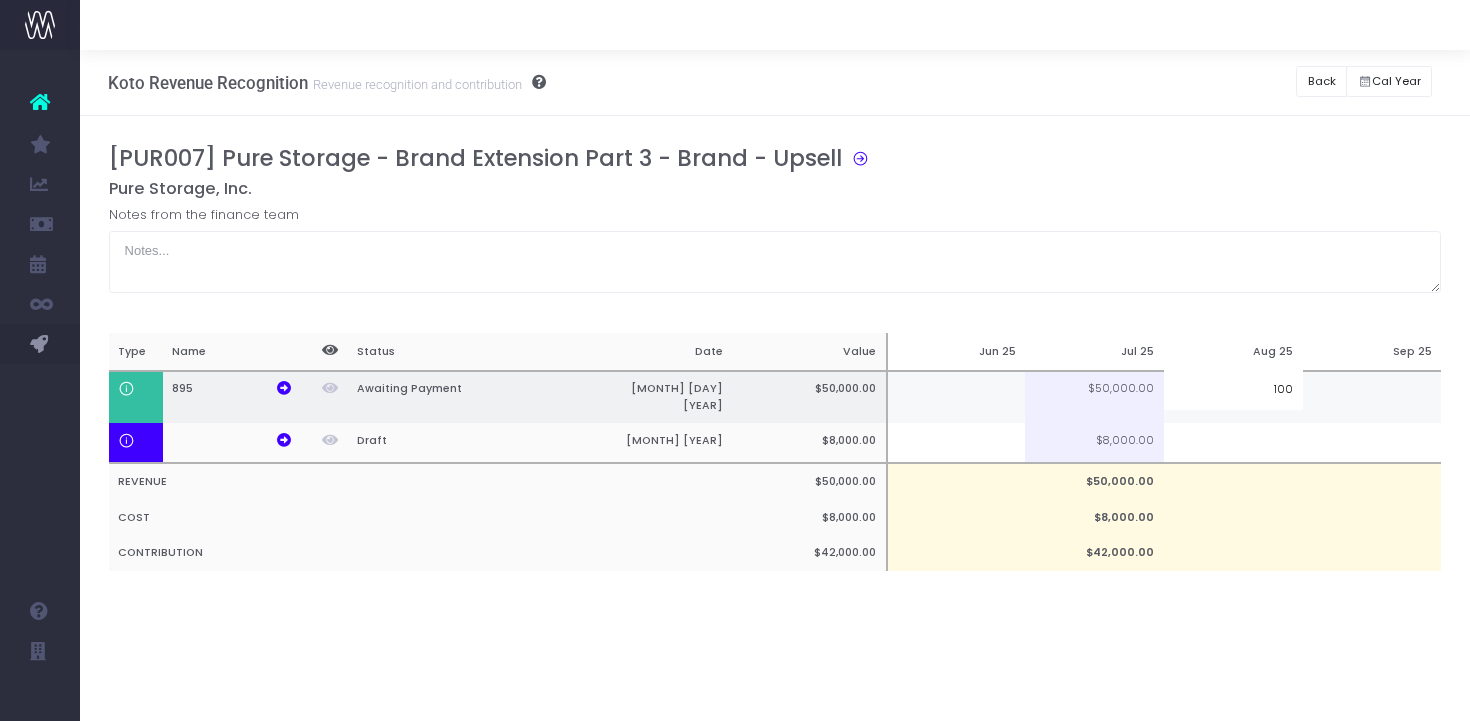 type on "100%" 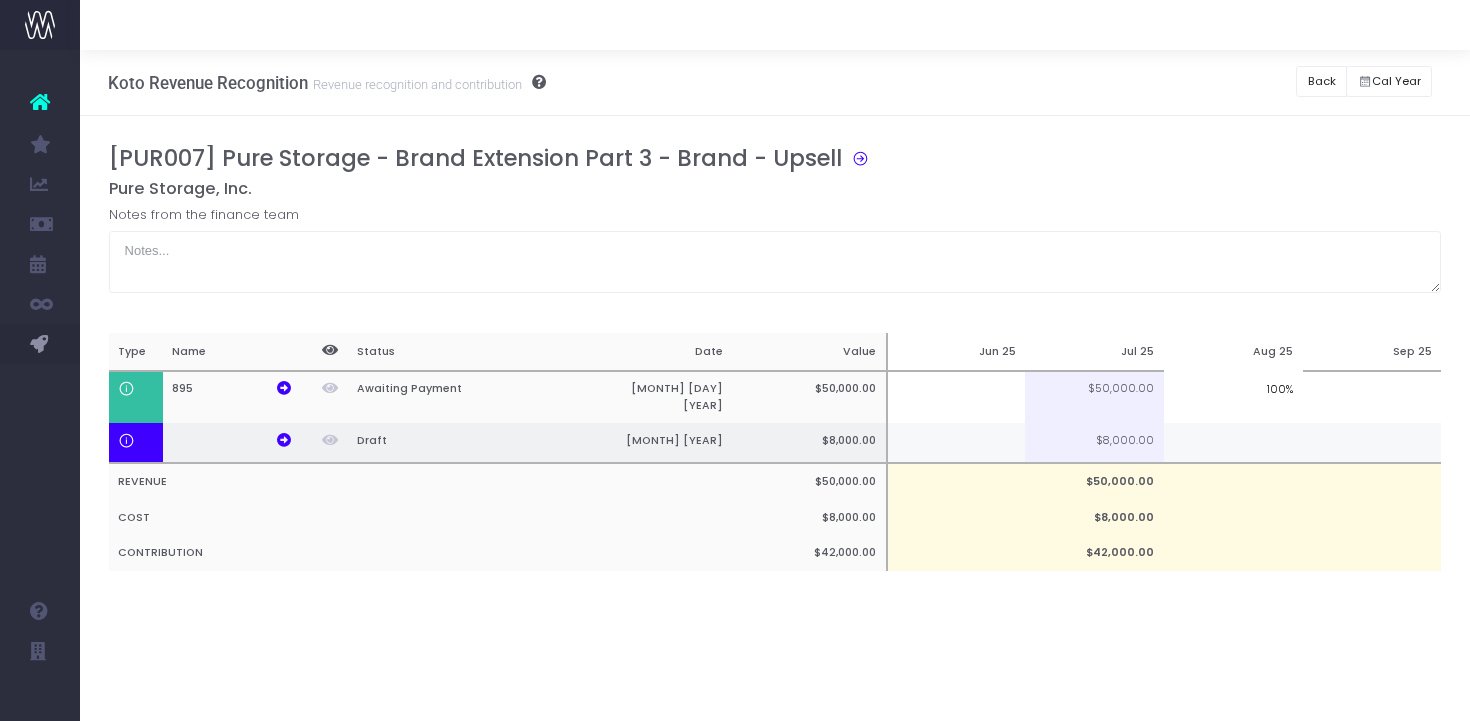 click at bounding box center (1233, 443) 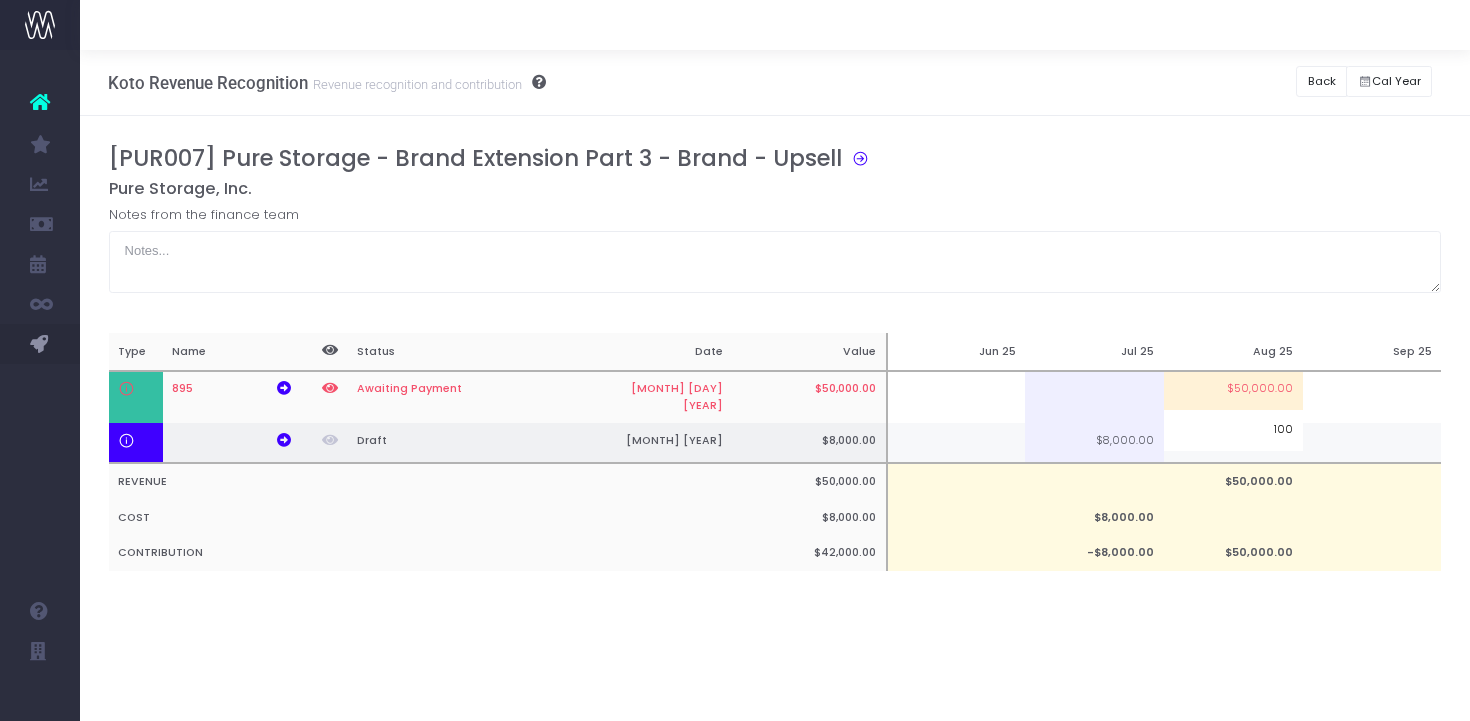 type on "100%" 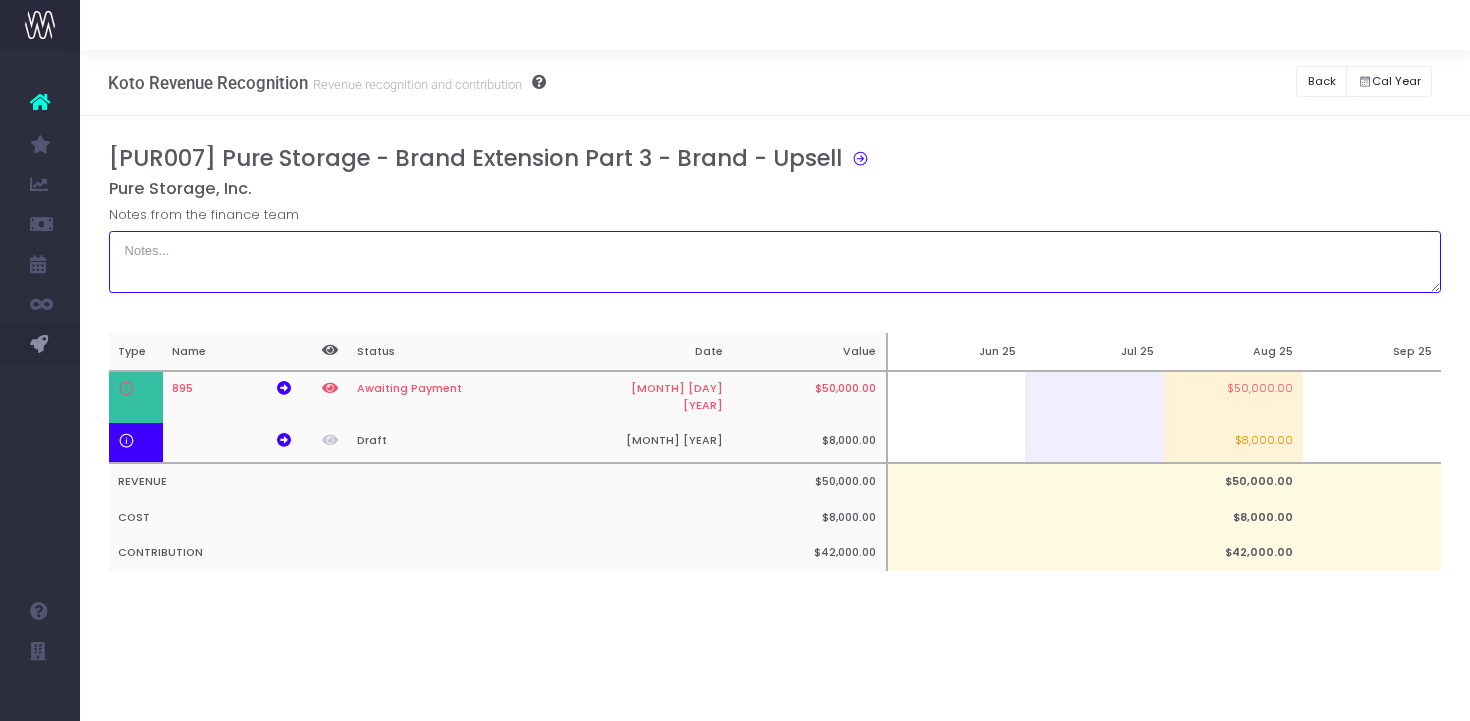 click at bounding box center (775, 262) 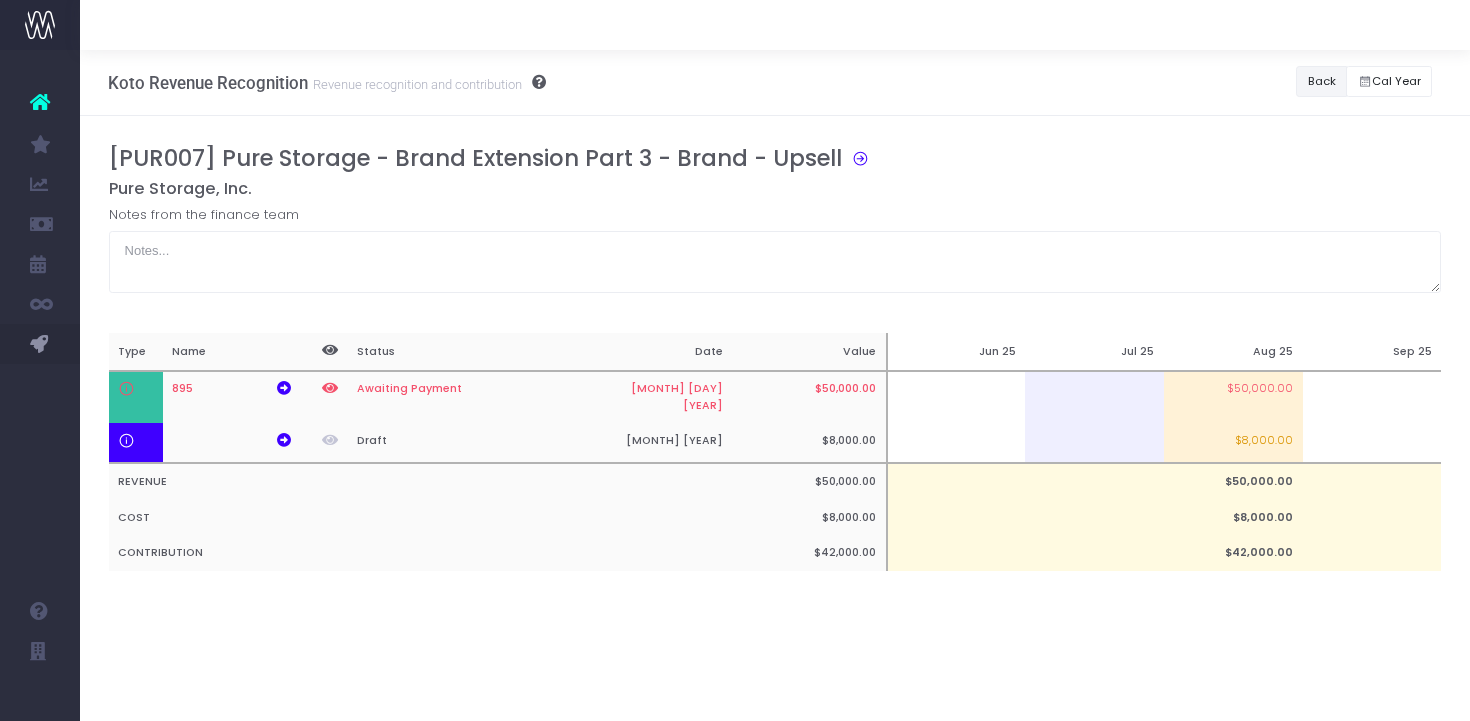 click on "Back" at bounding box center [1321, 81] 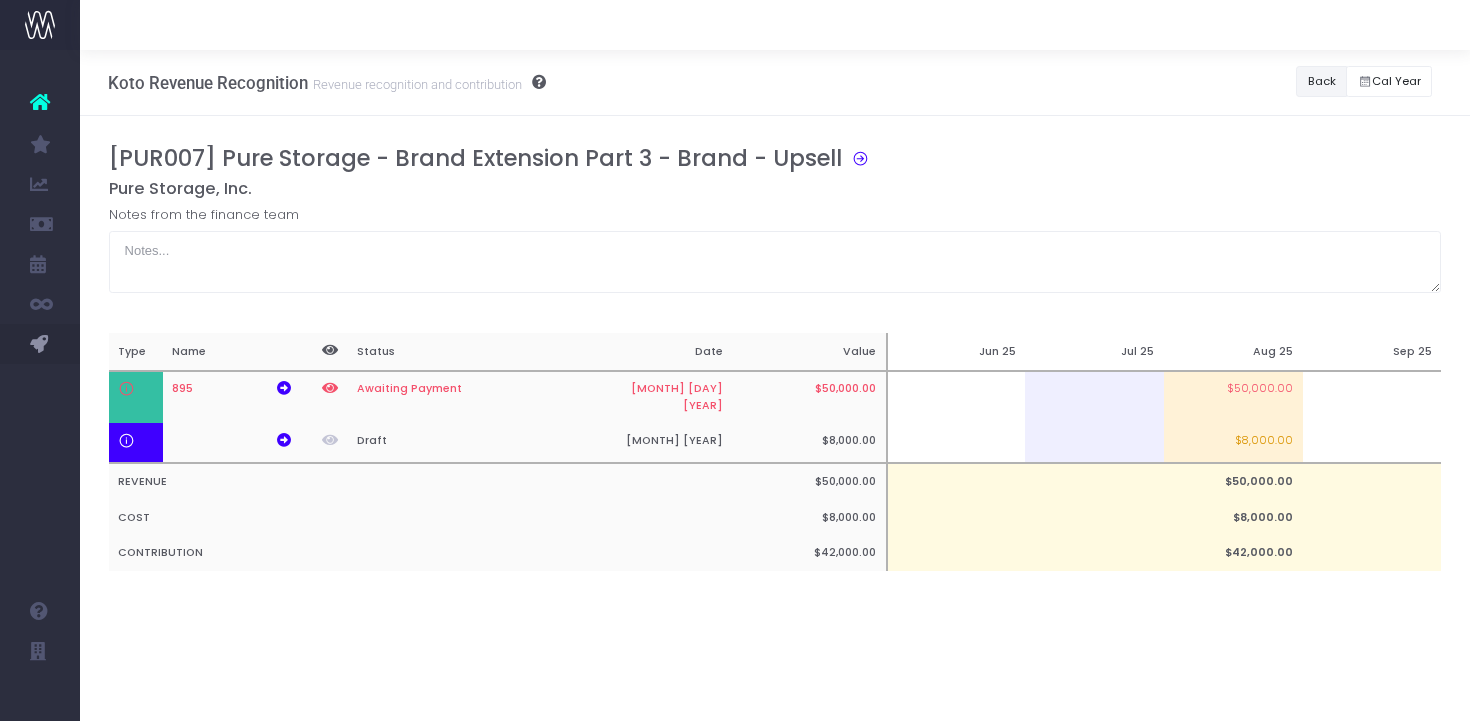click on "Back" at bounding box center [1321, 81] 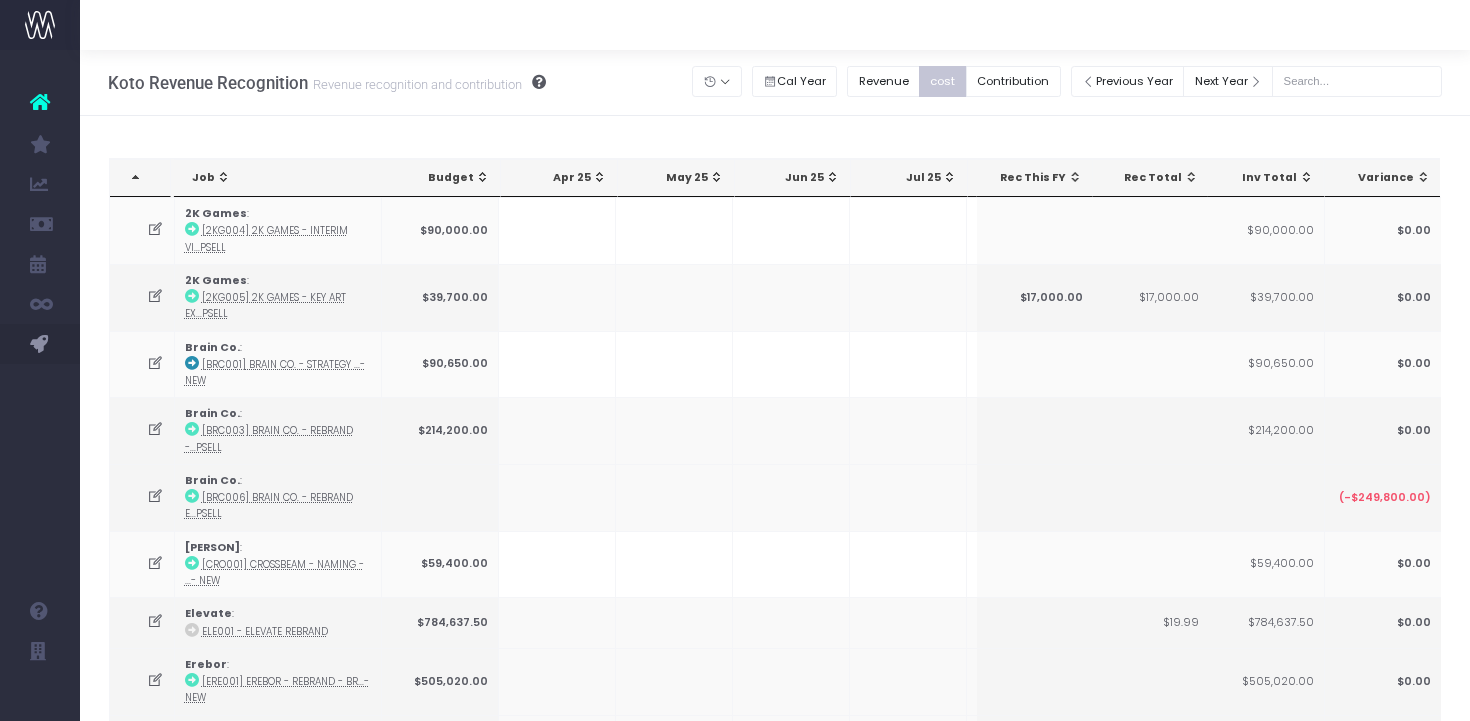 click on "Jul 25" at bounding box center (913, 178) 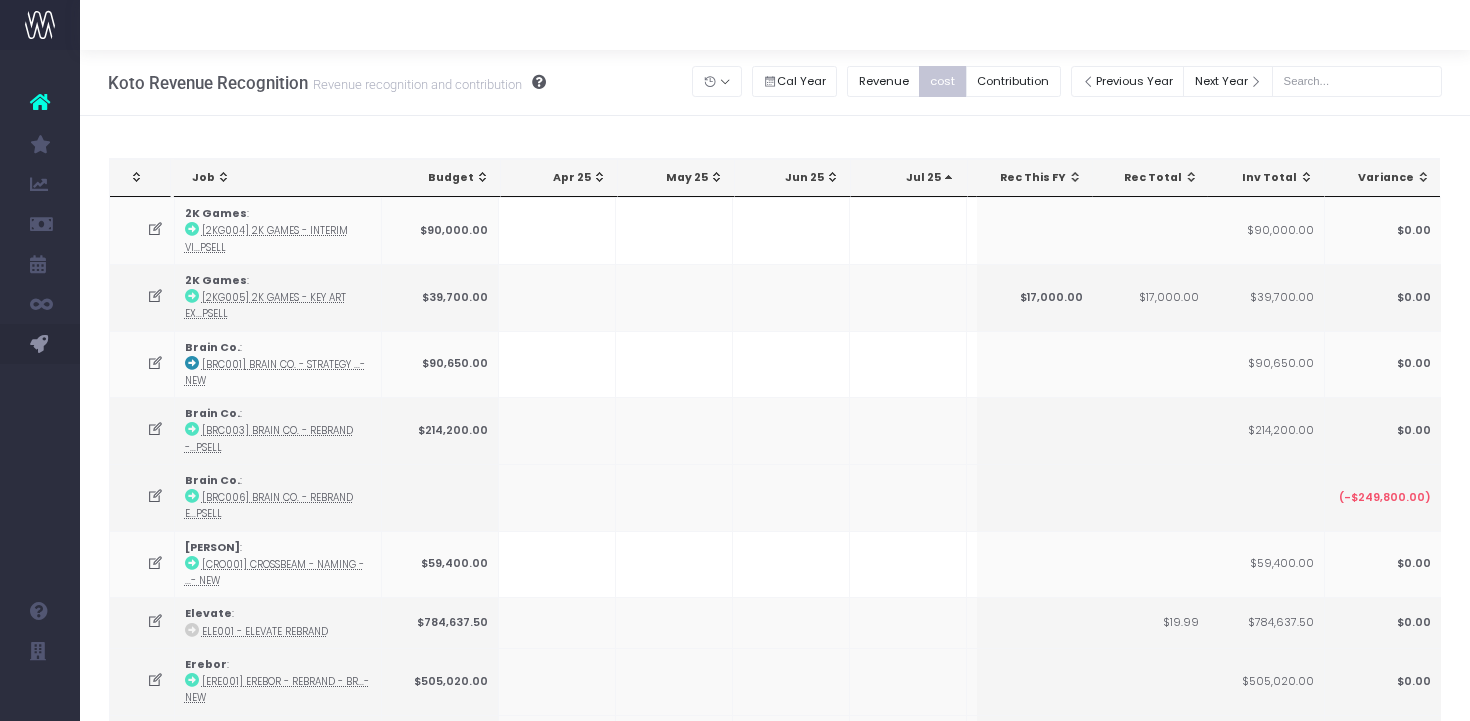 click on "Jul 25" at bounding box center (913, 178) 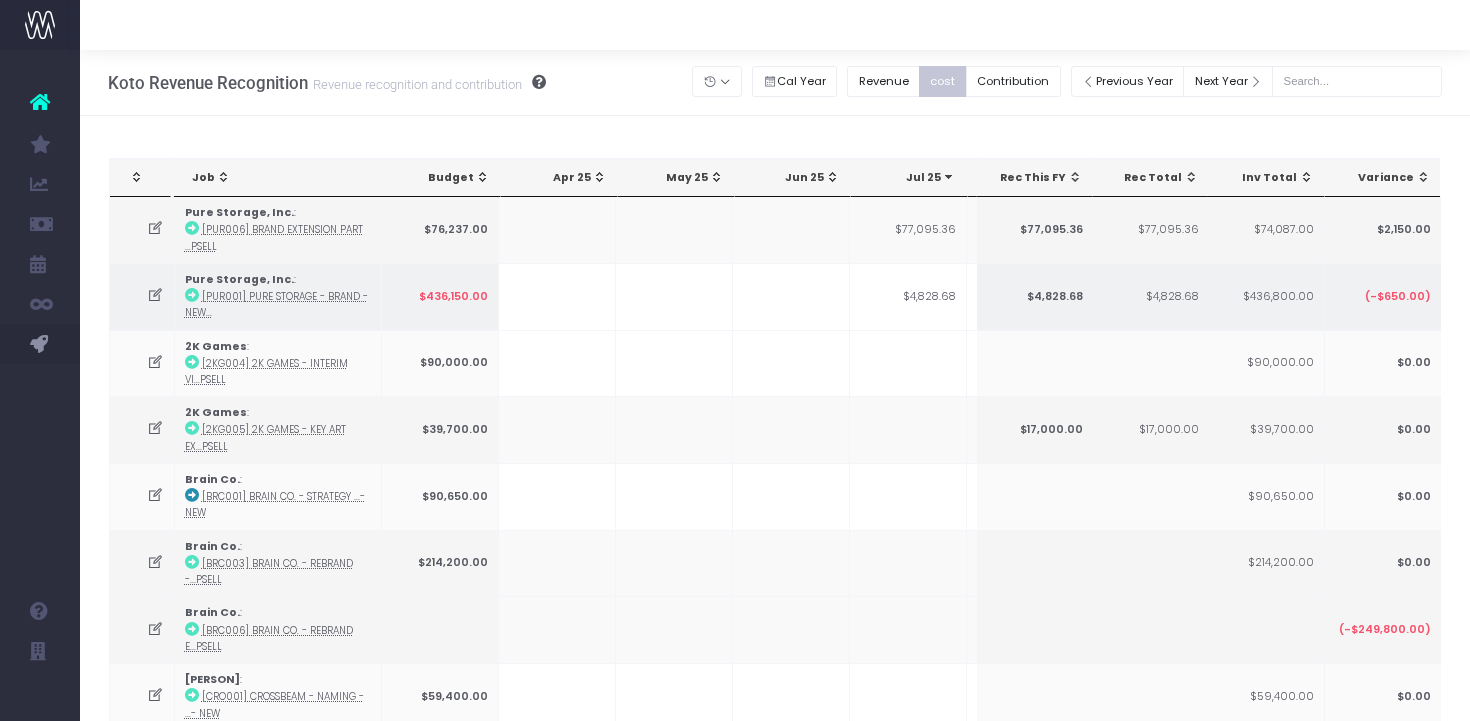 click at bounding box center (192, 295) 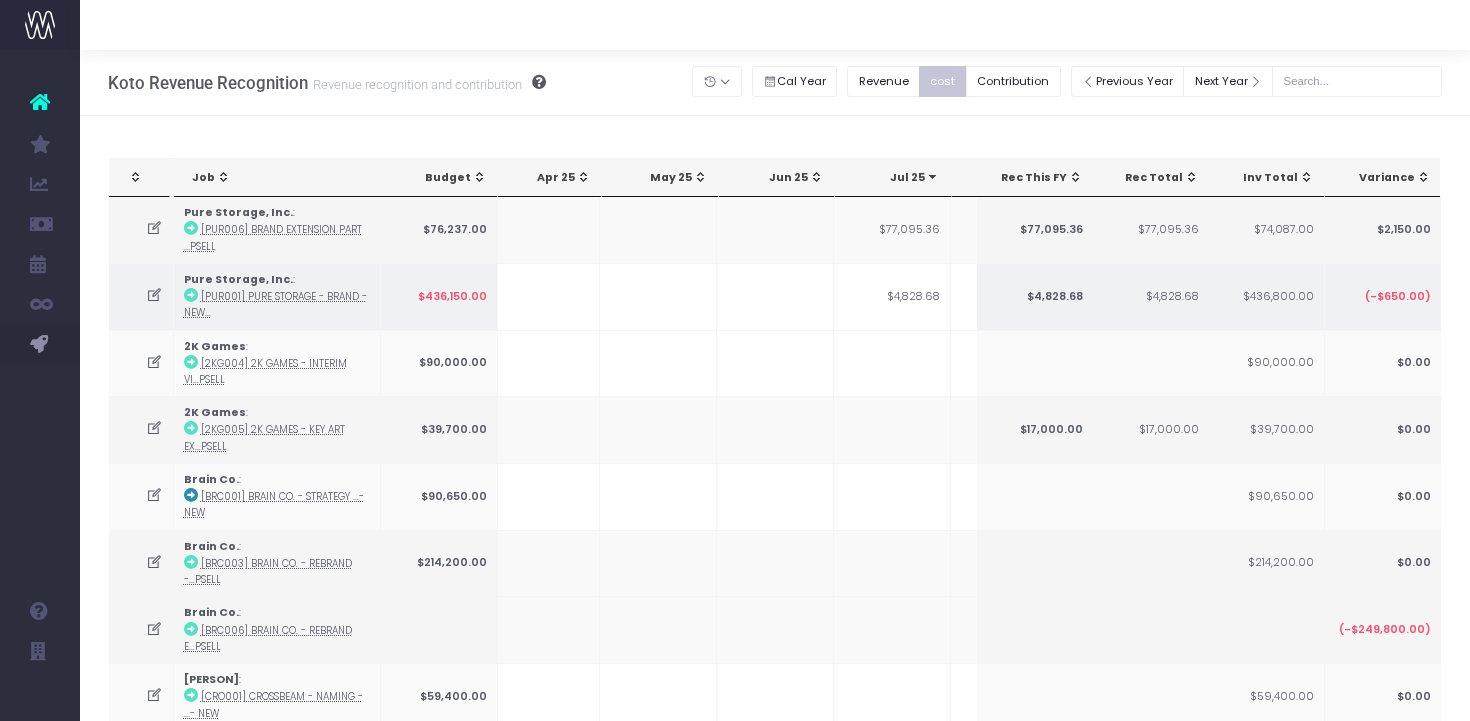 scroll, scrollTop: 0, scrollLeft: 18, axis: horizontal 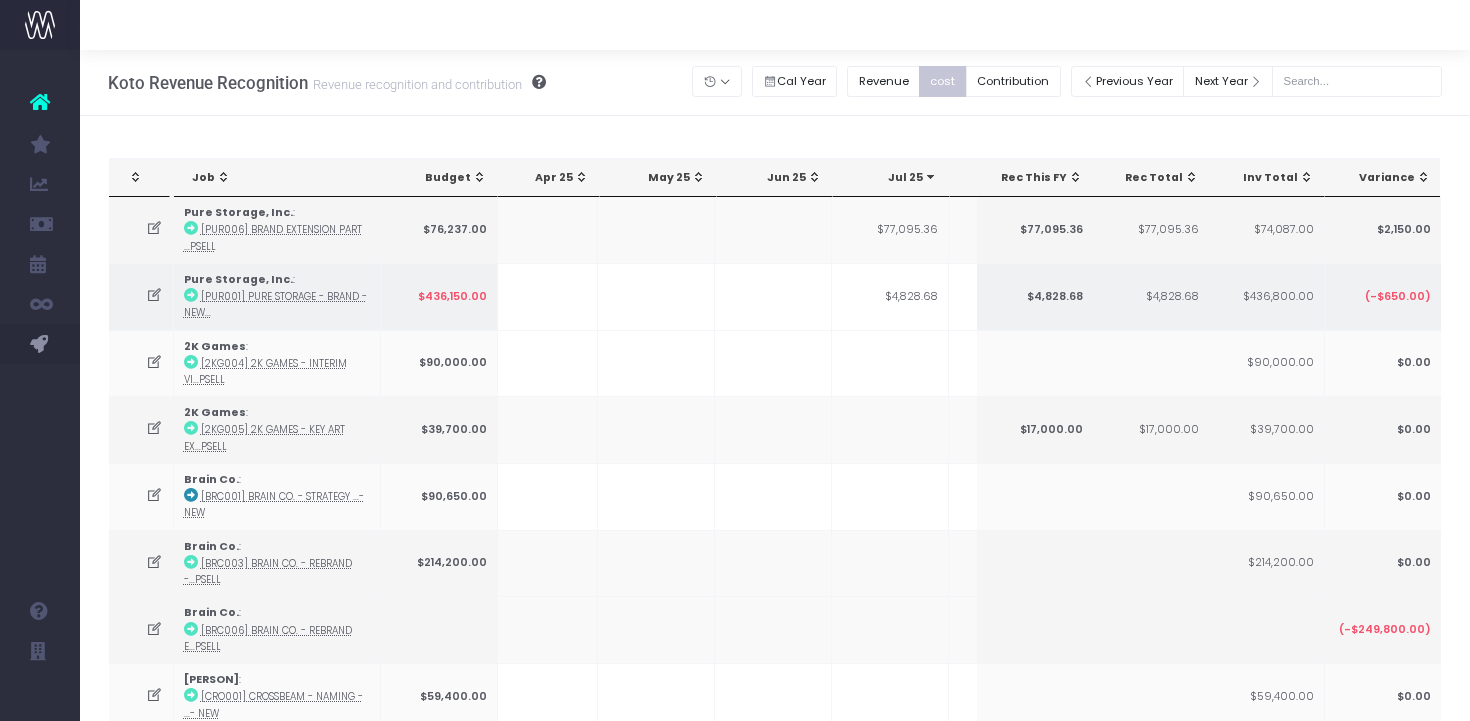 click at bounding box center (154, 295) 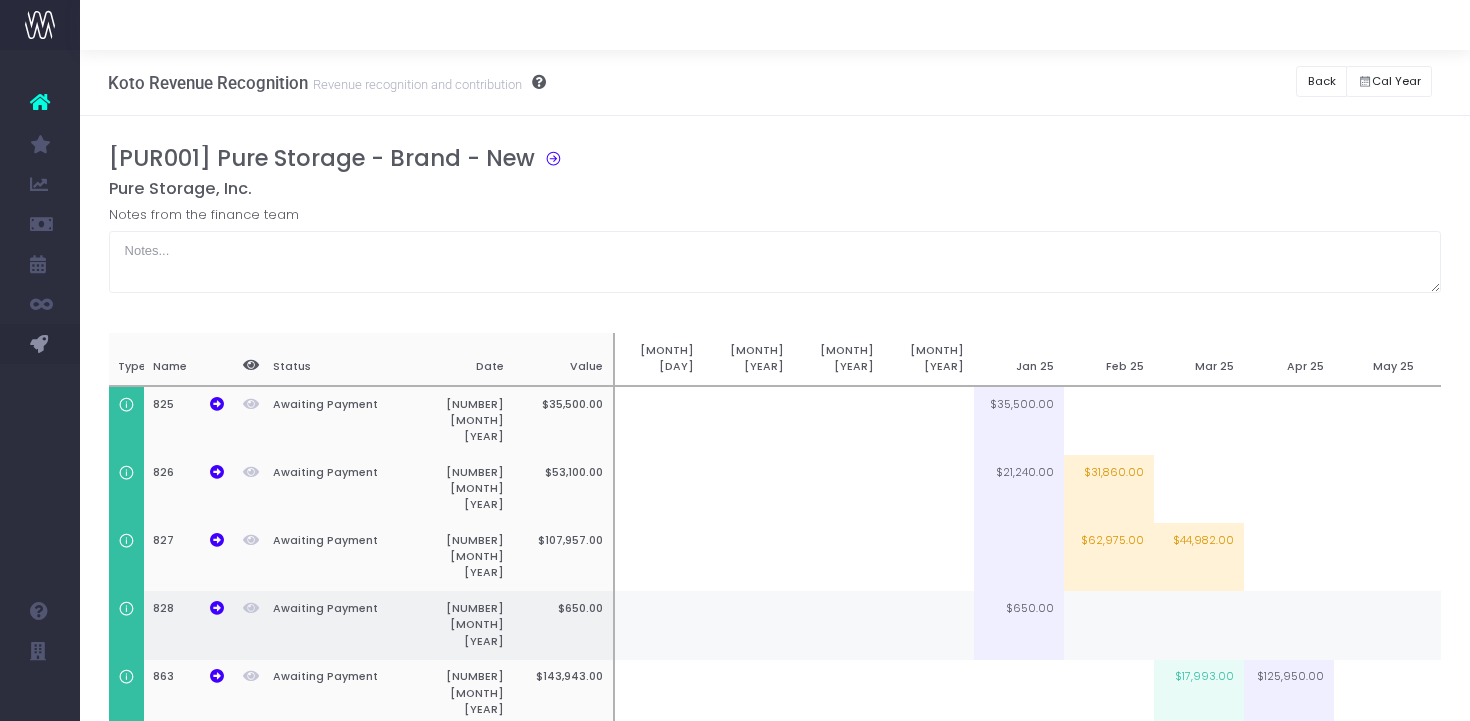 scroll, scrollTop: 72, scrollLeft: 0, axis: vertical 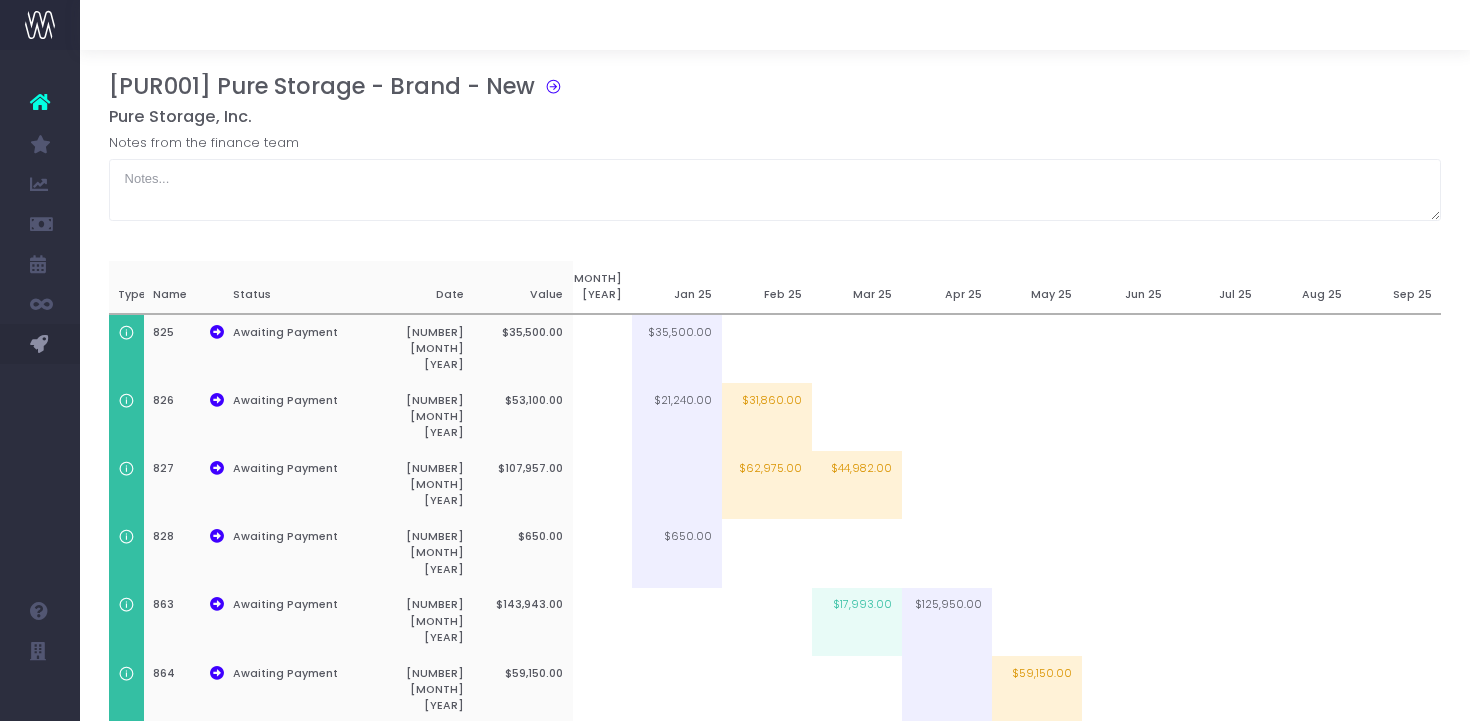 click at bounding box center [1307, 826] 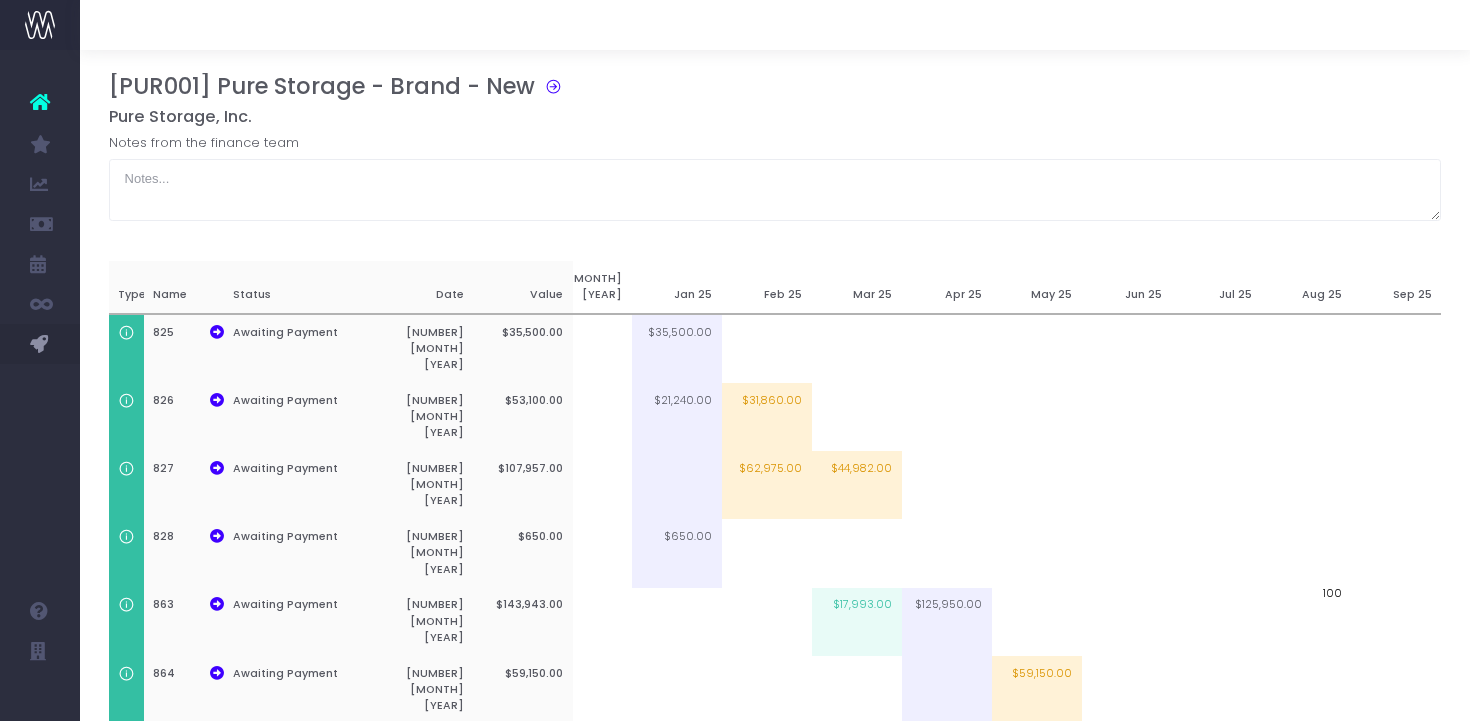 type on "100%" 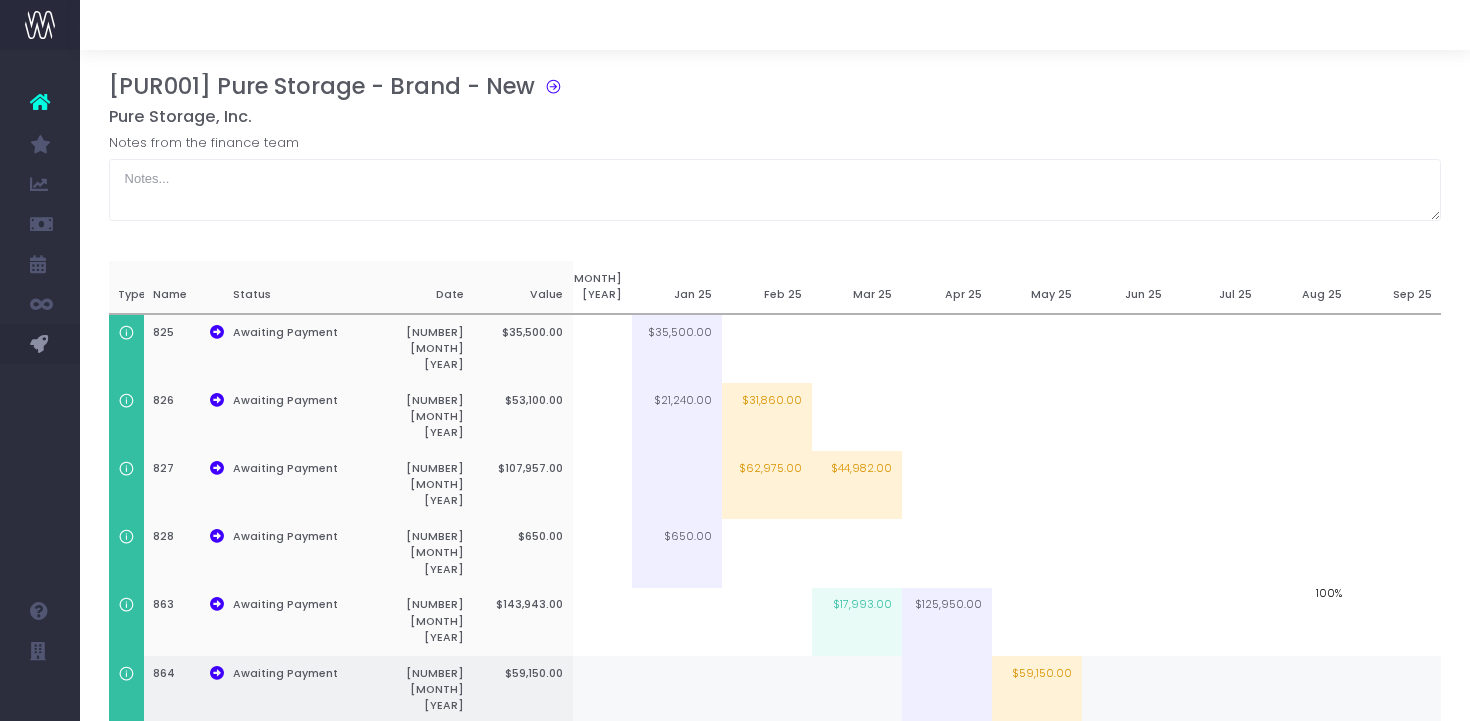 click at bounding box center (1307, 690) 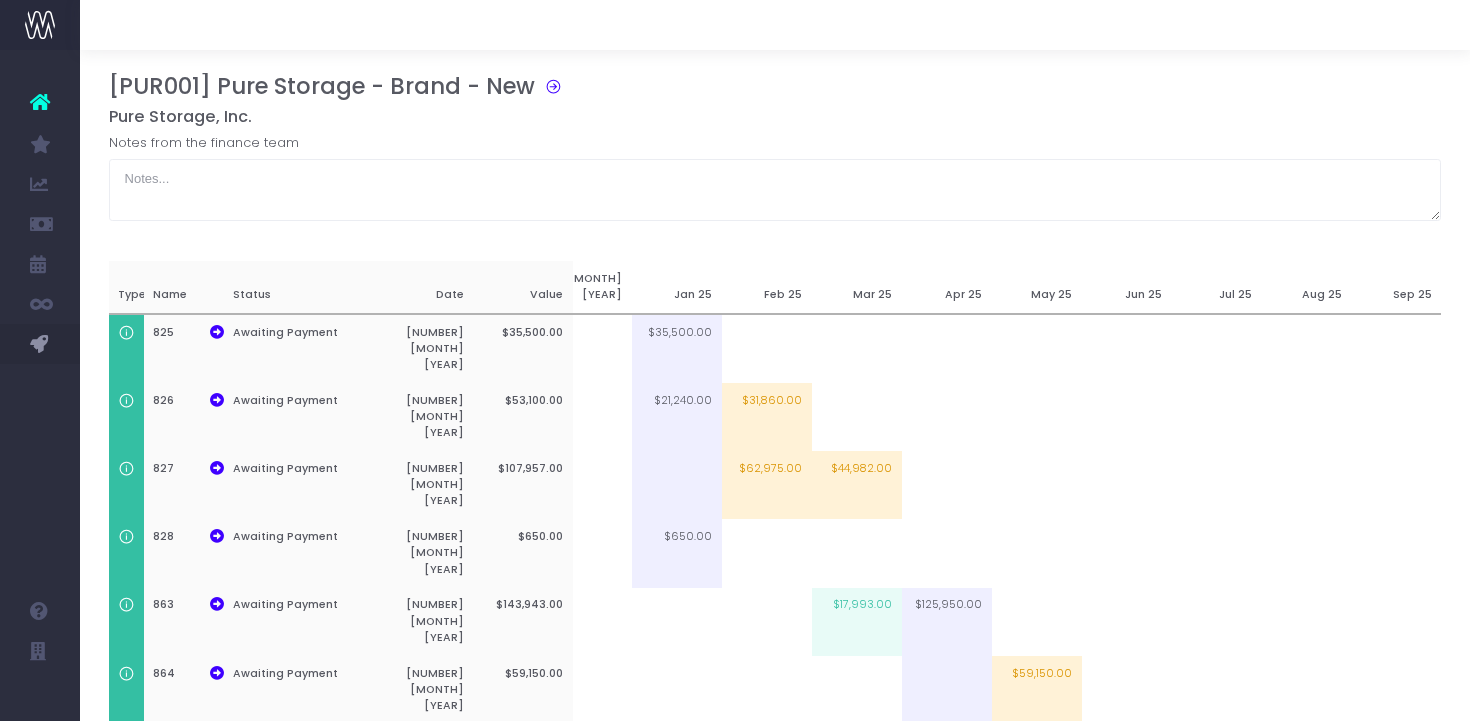 scroll, scrollTop: 0, scrollLeft: 0, axis: both 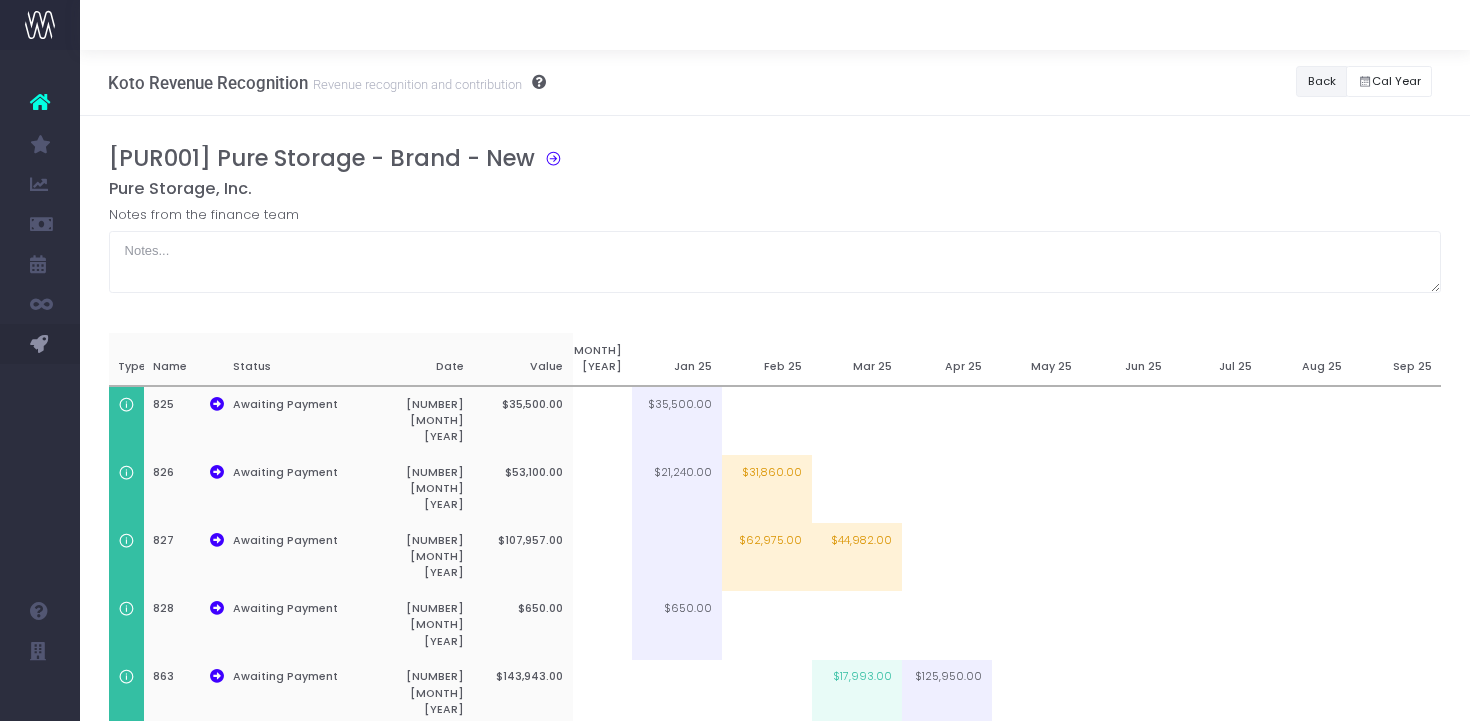 click on "Back" at bounding box center [1321, 81] 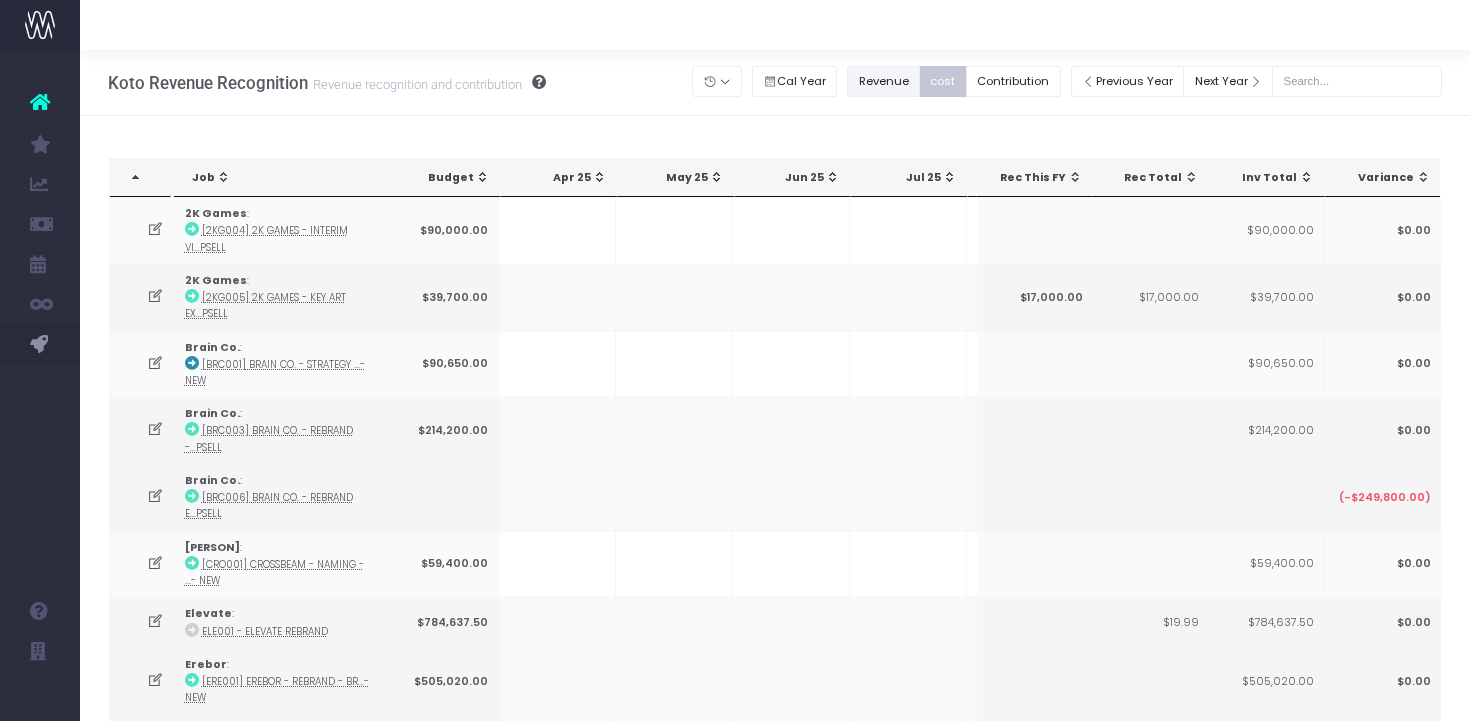 click on "Revenue" at bounding box center [883, 81] 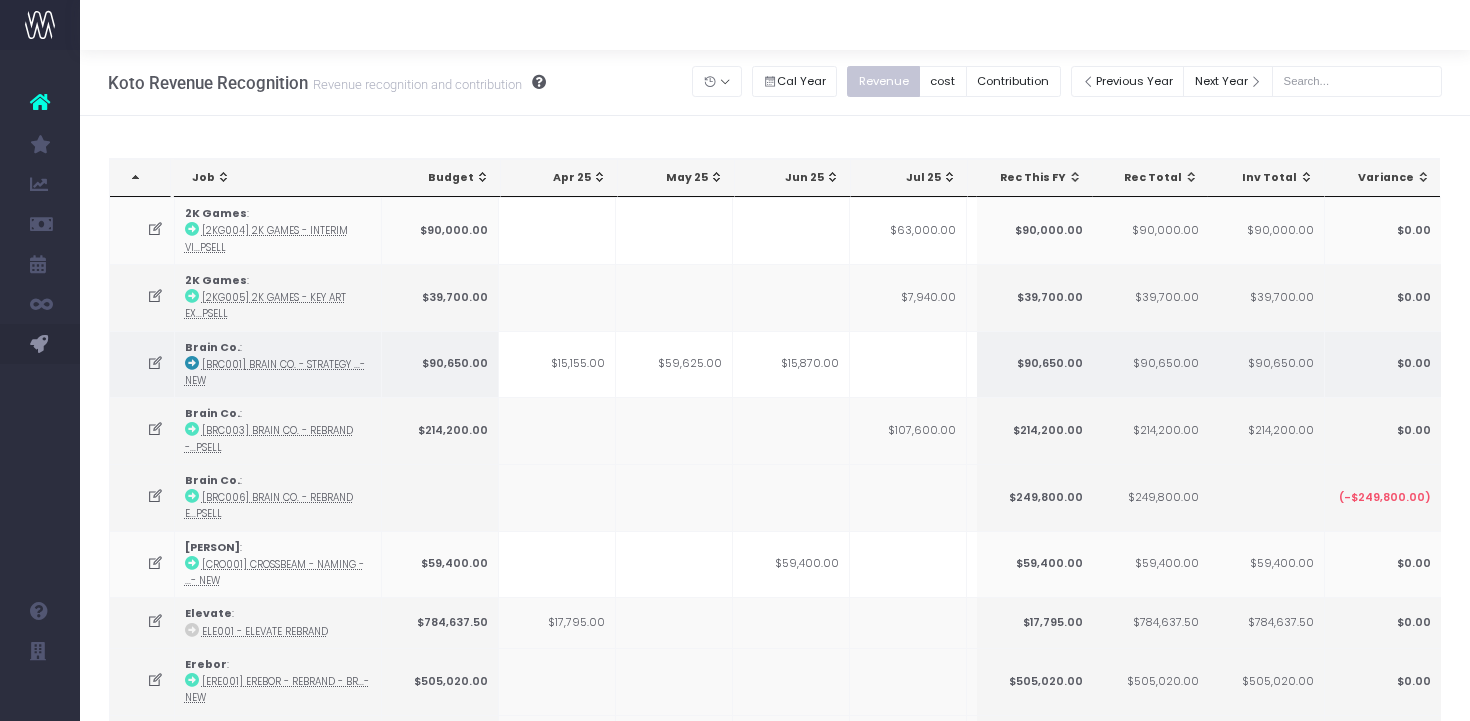 scroll, scrollTop: 0, scrollLeft: 69, axis: horizontal 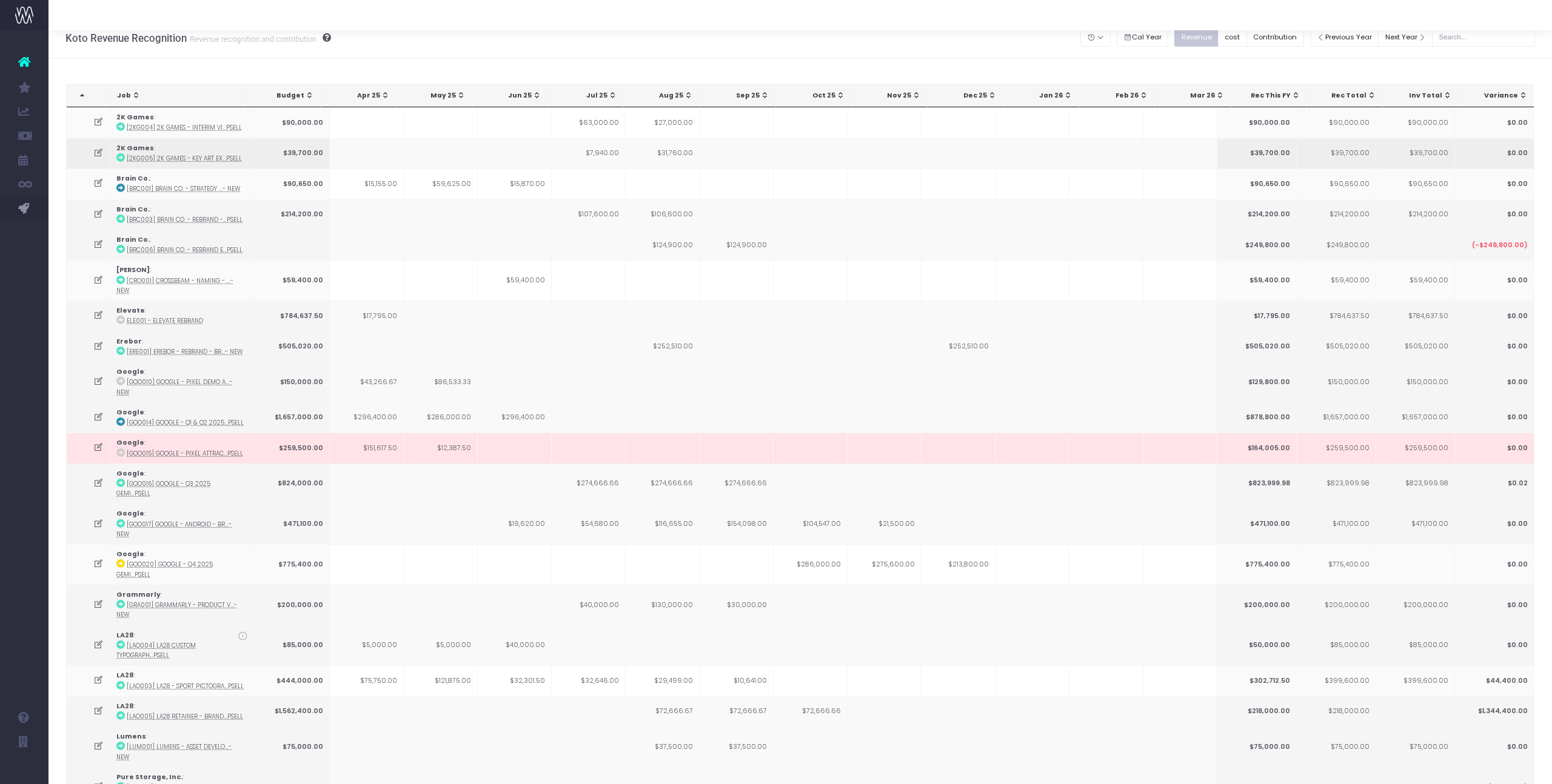 click on "$7,940.00" at bounding box center [589, 153] 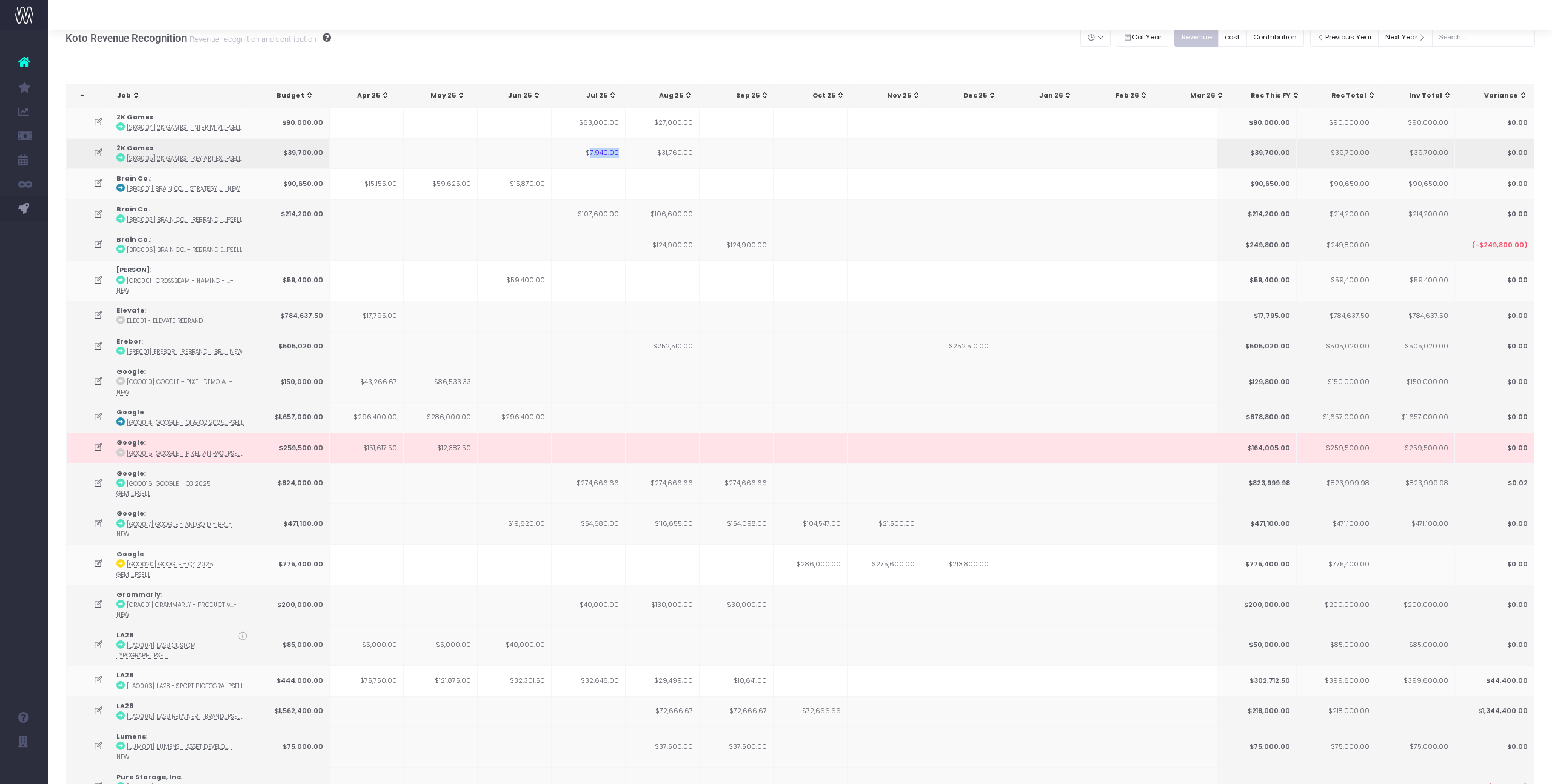 click on "$7,940.00" at bounding box center [589, 153] 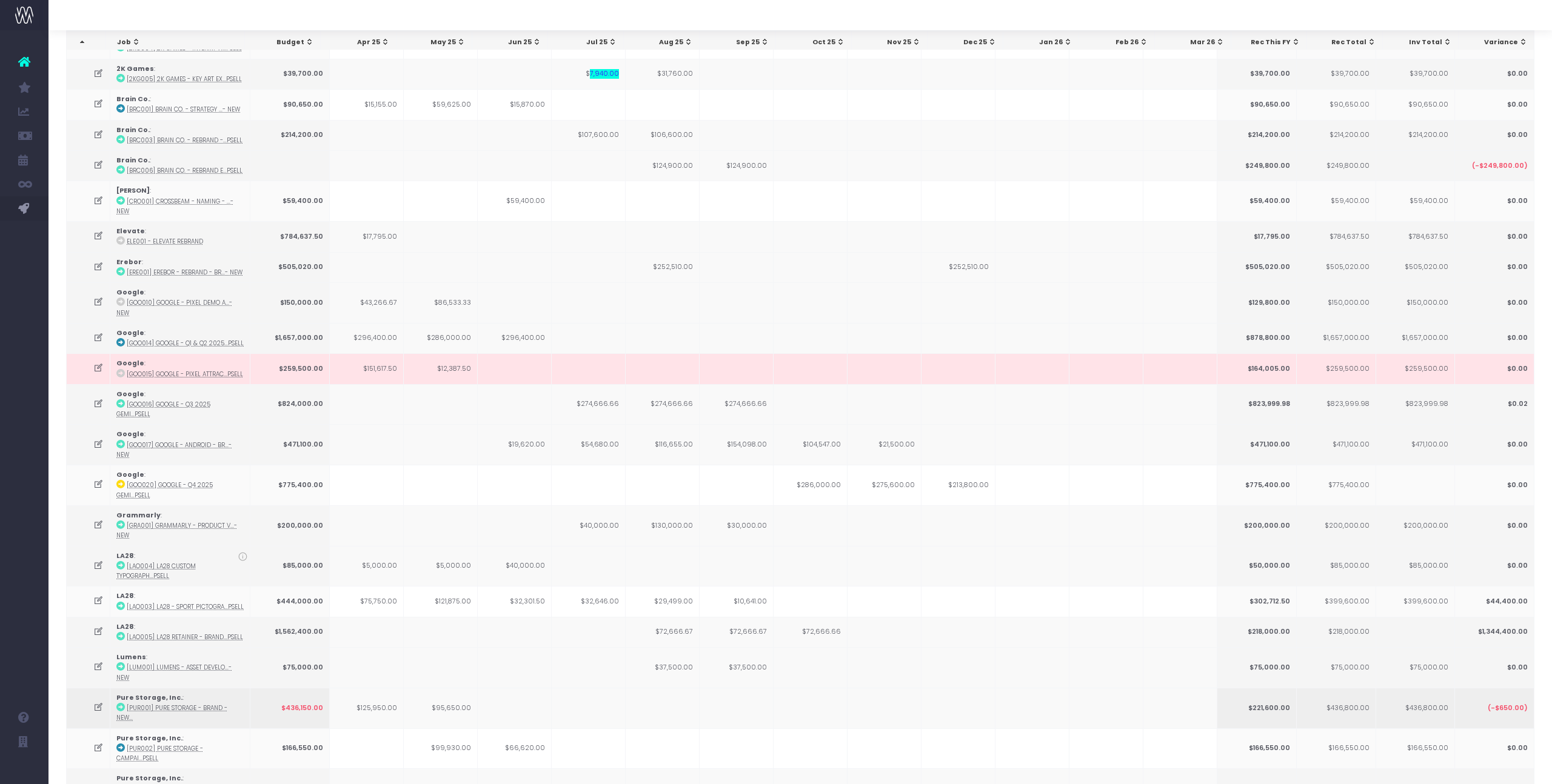 scroll, scrollTop: 108, scrollLeft: 0, axis: vertical 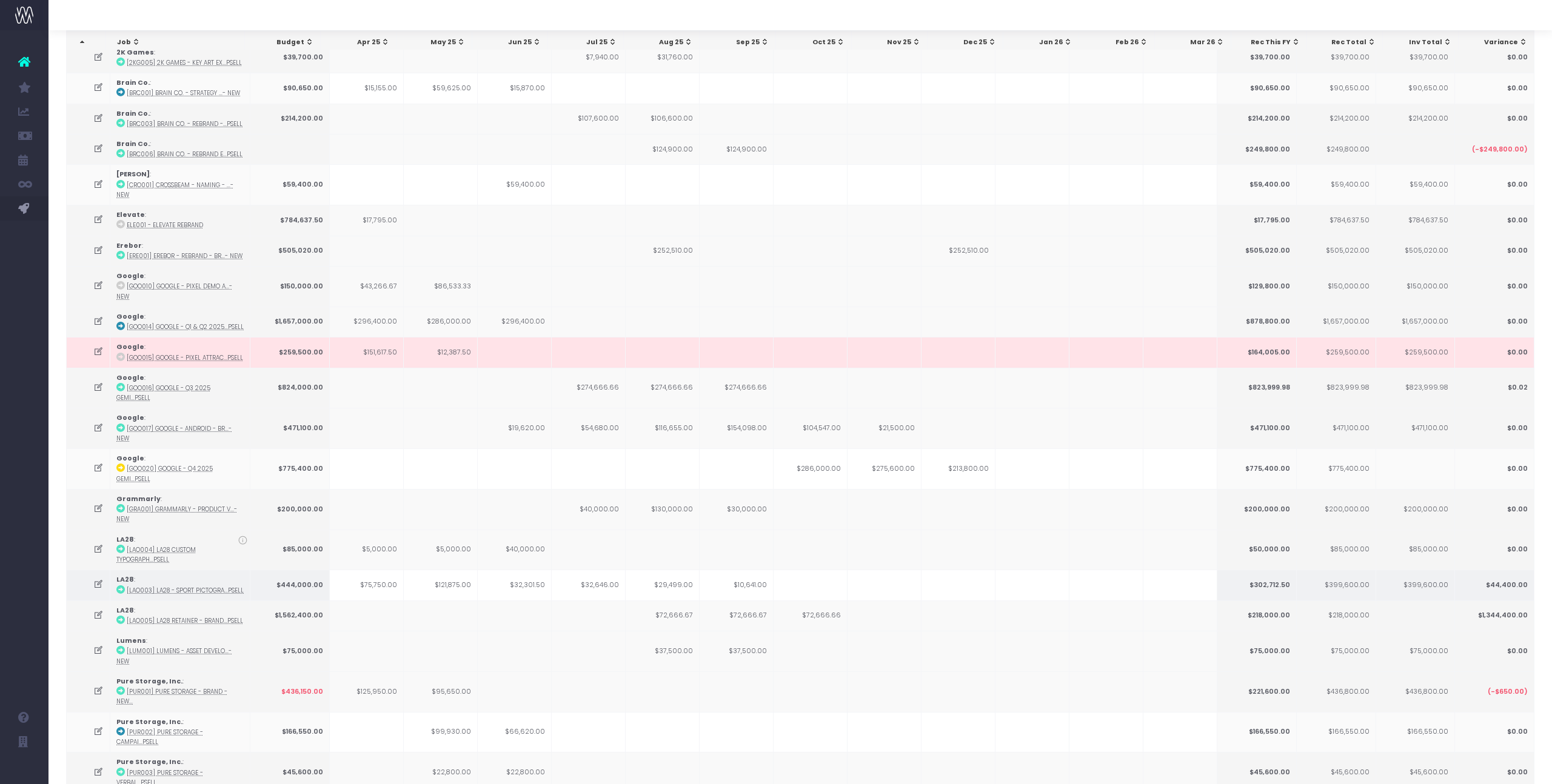 click on "$32,646.00" at bounding box center [589, 585] 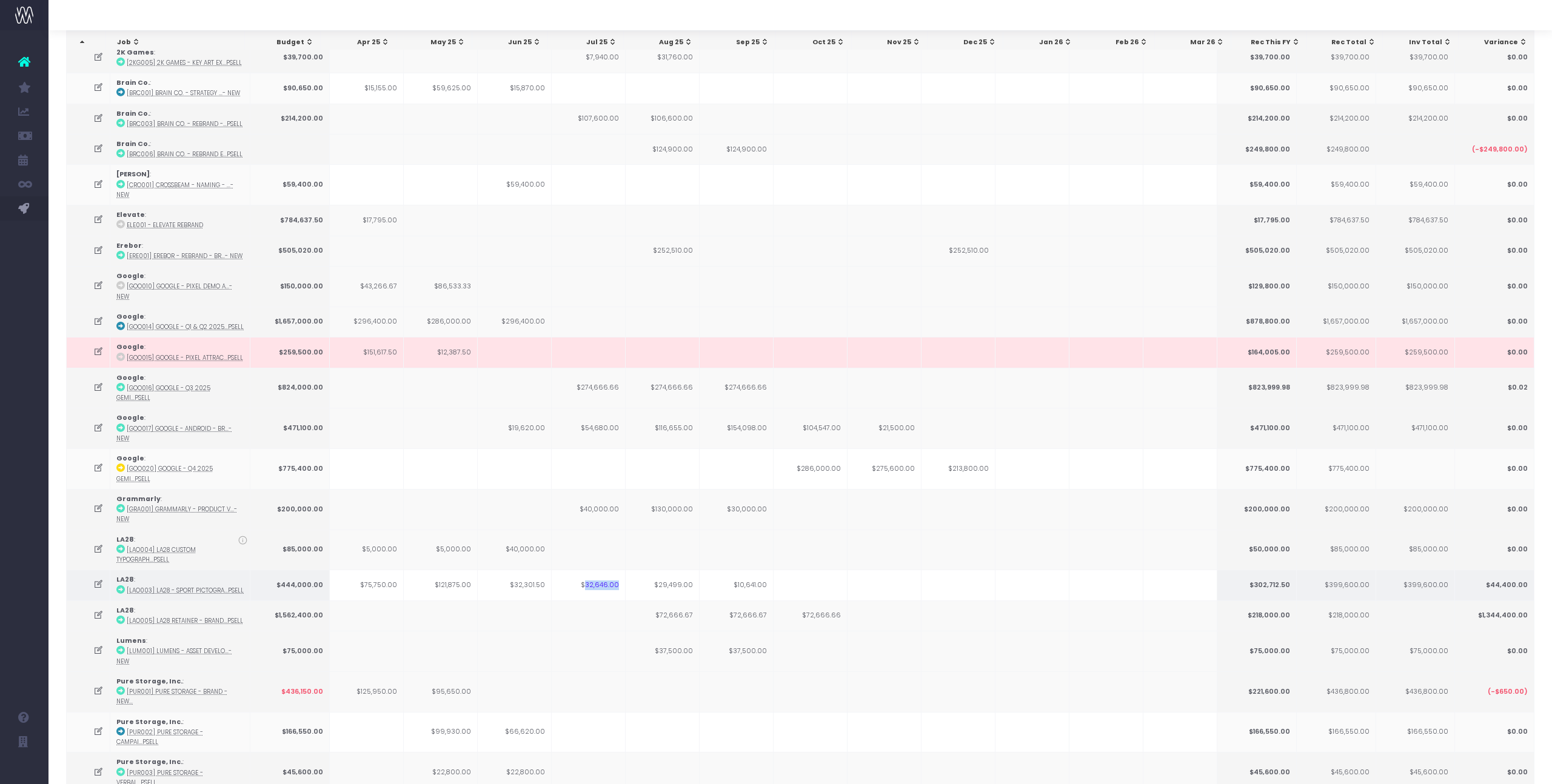click on "$32,646.00" at bounding box center [589, 585] 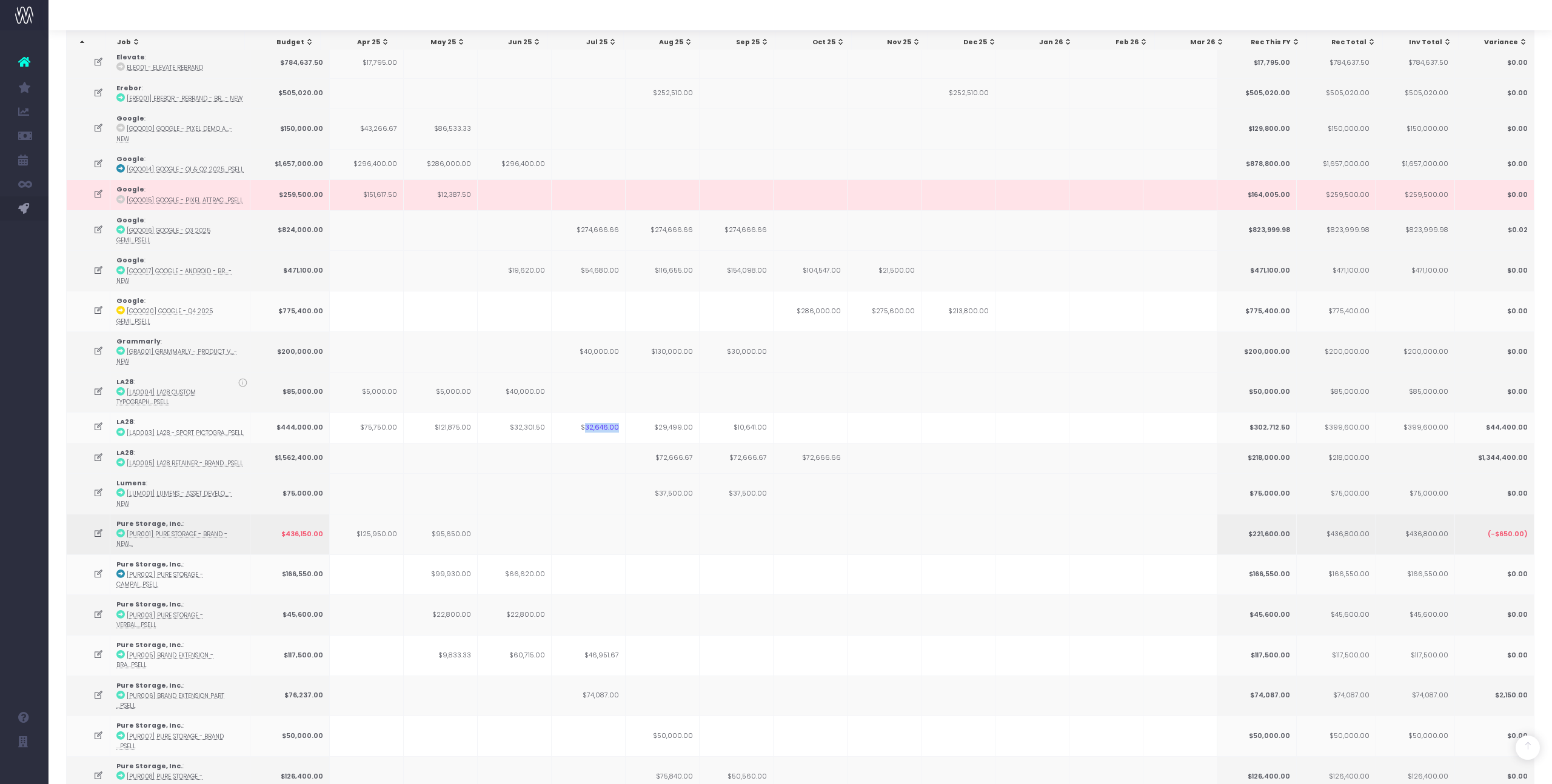 scroll, scrollTop: 298, scrollLeft: 0, axis: vertical 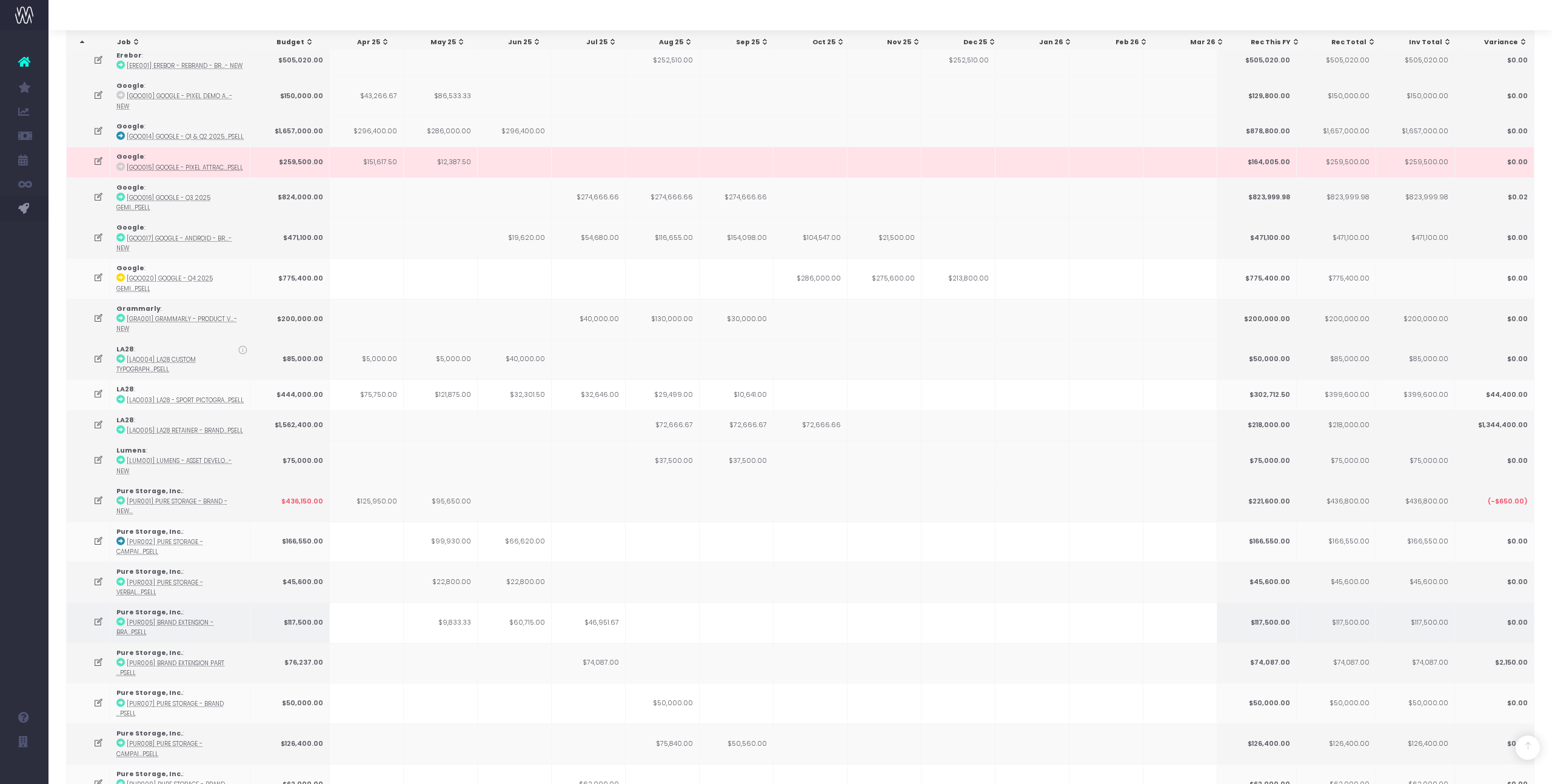 click on "$46,951.67" at bounding box center [589, 622] 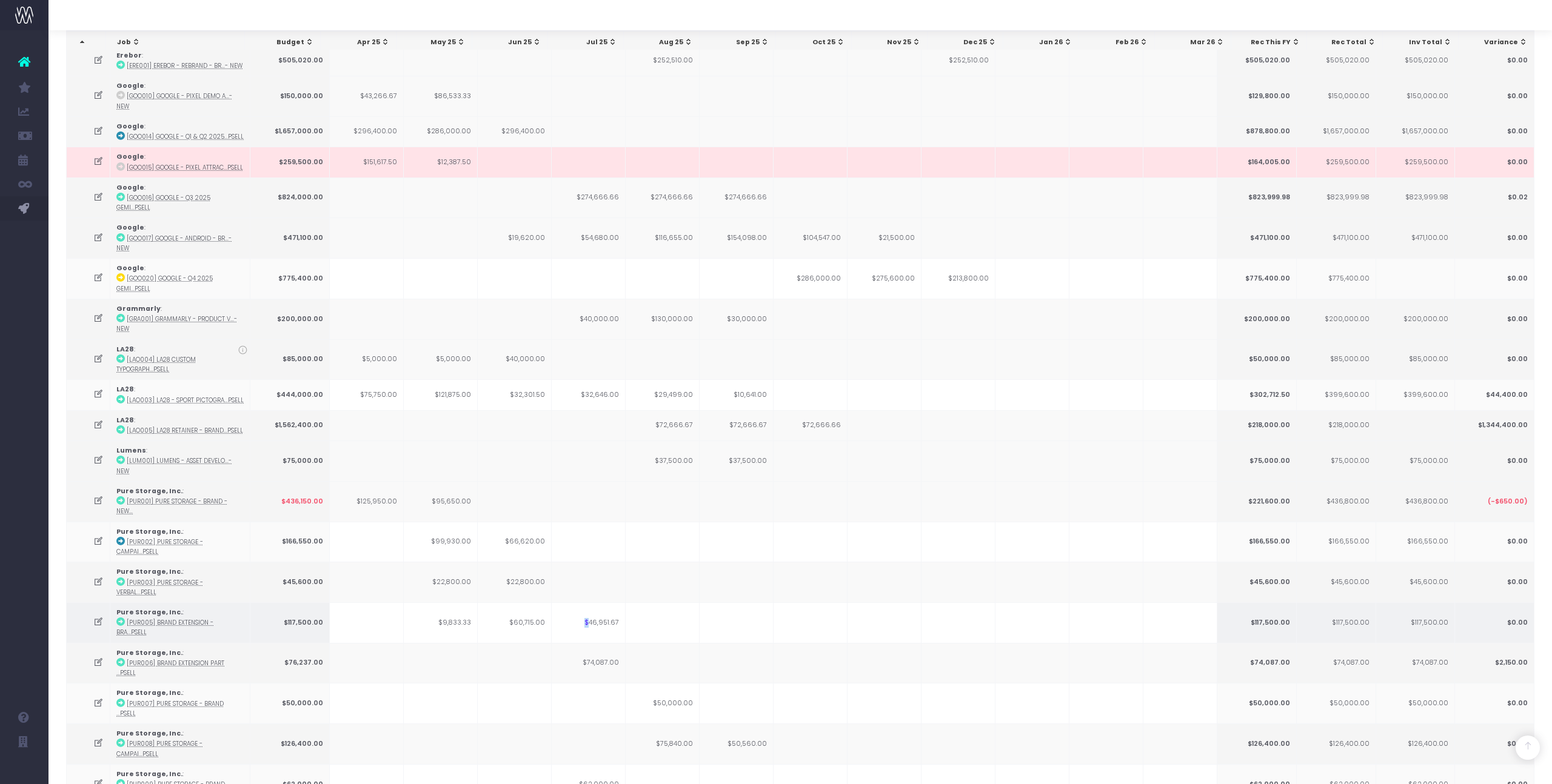 click on "$46,951.67" at bounding box center (589, 622) 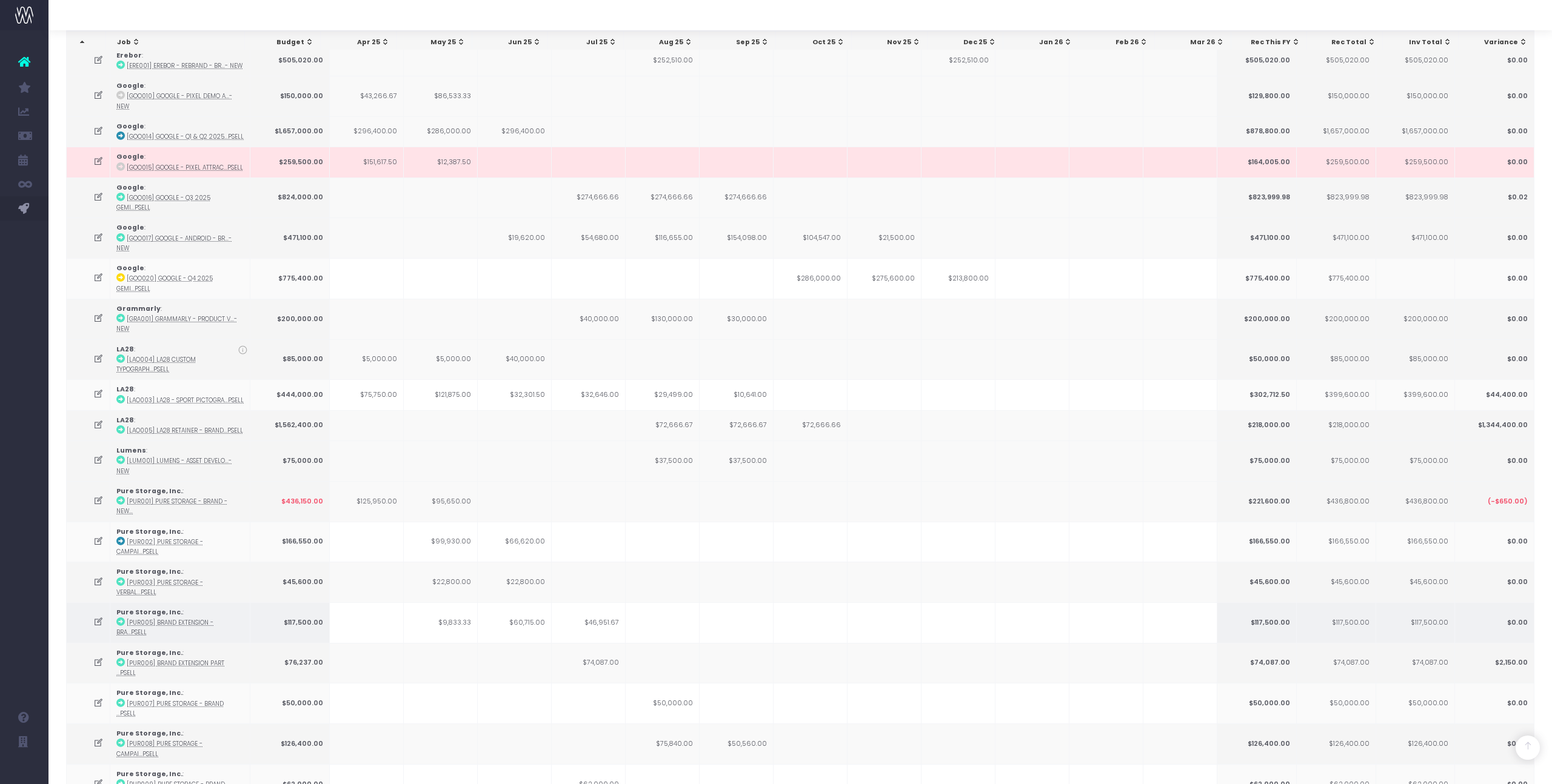 click on "$46,951.67" at bounding box center (589, 622) 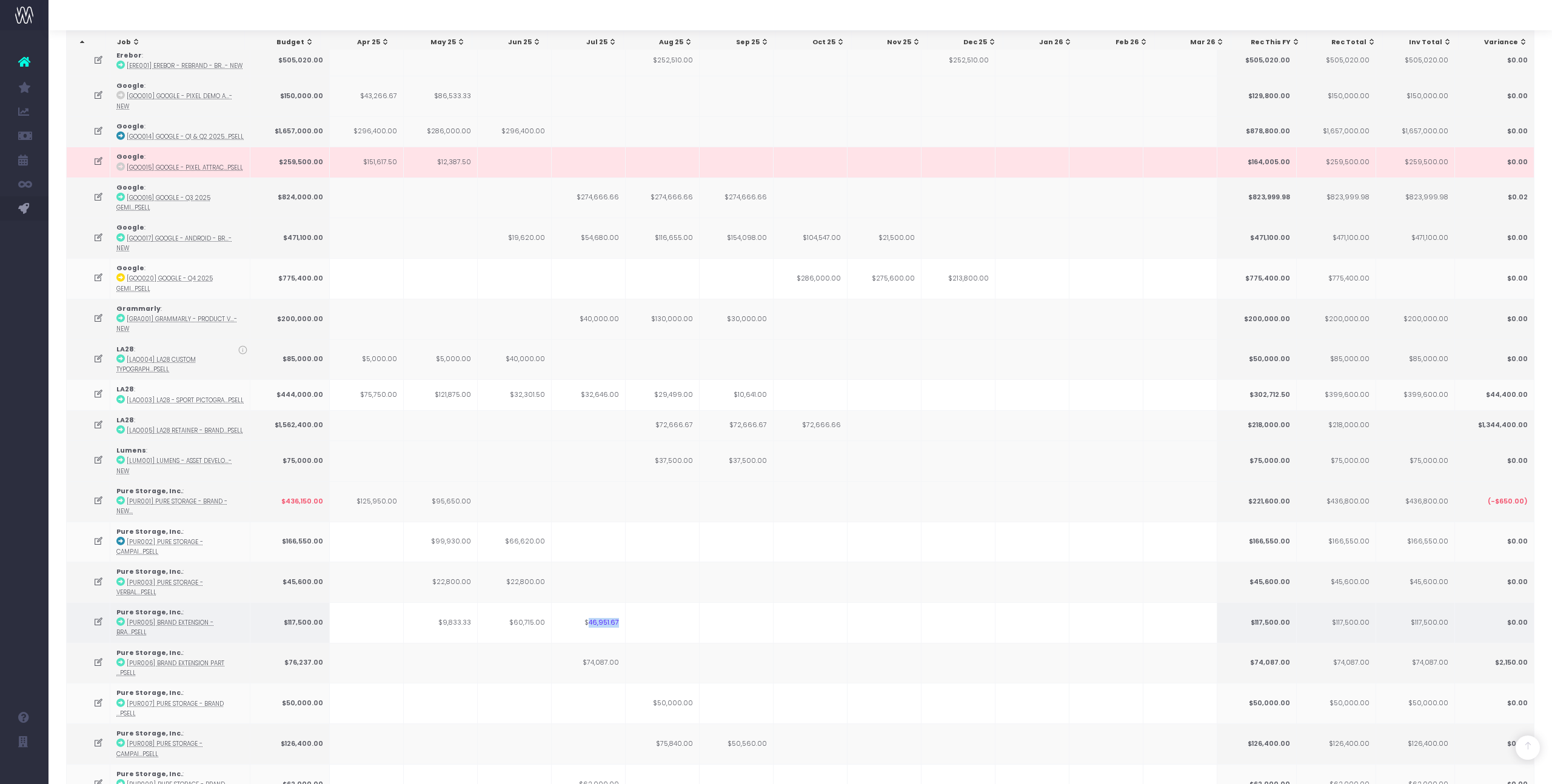 click on "$46,951.67" at bounding box center [589, 622] 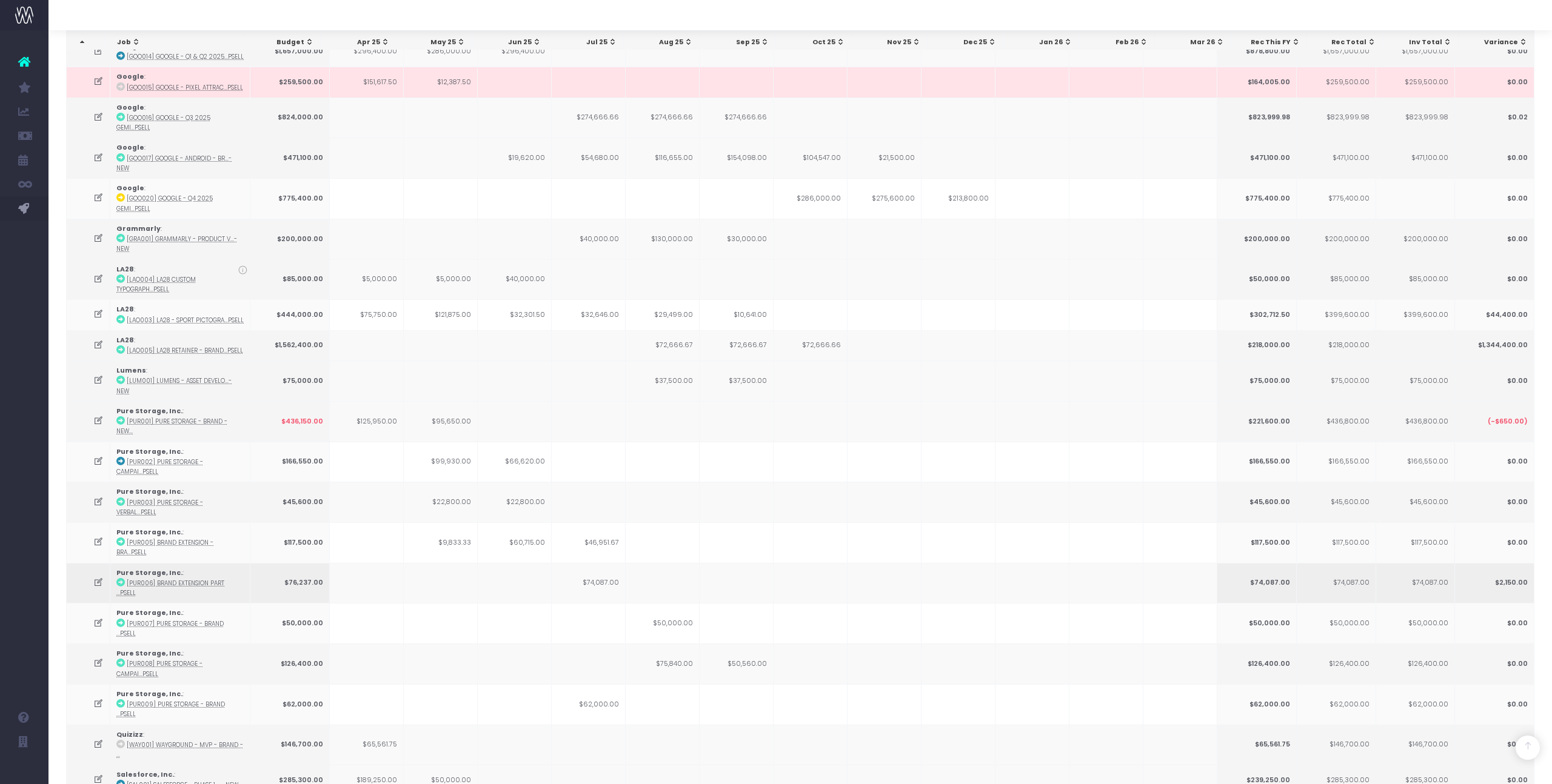 click on "$74,087.00" at bounding box center [589, 583] 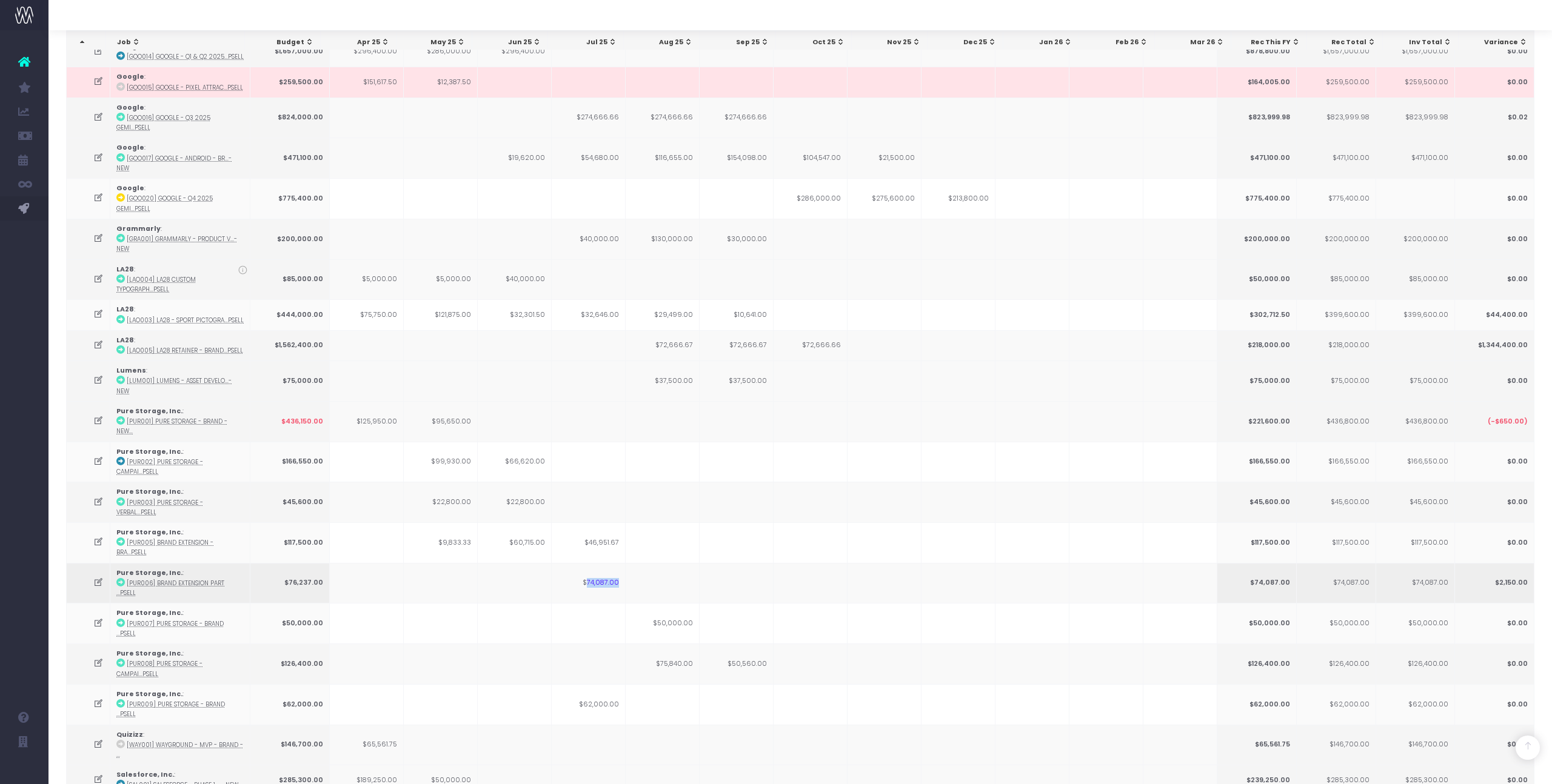 click on "$74,087.00" at bounding box center [589, 583] 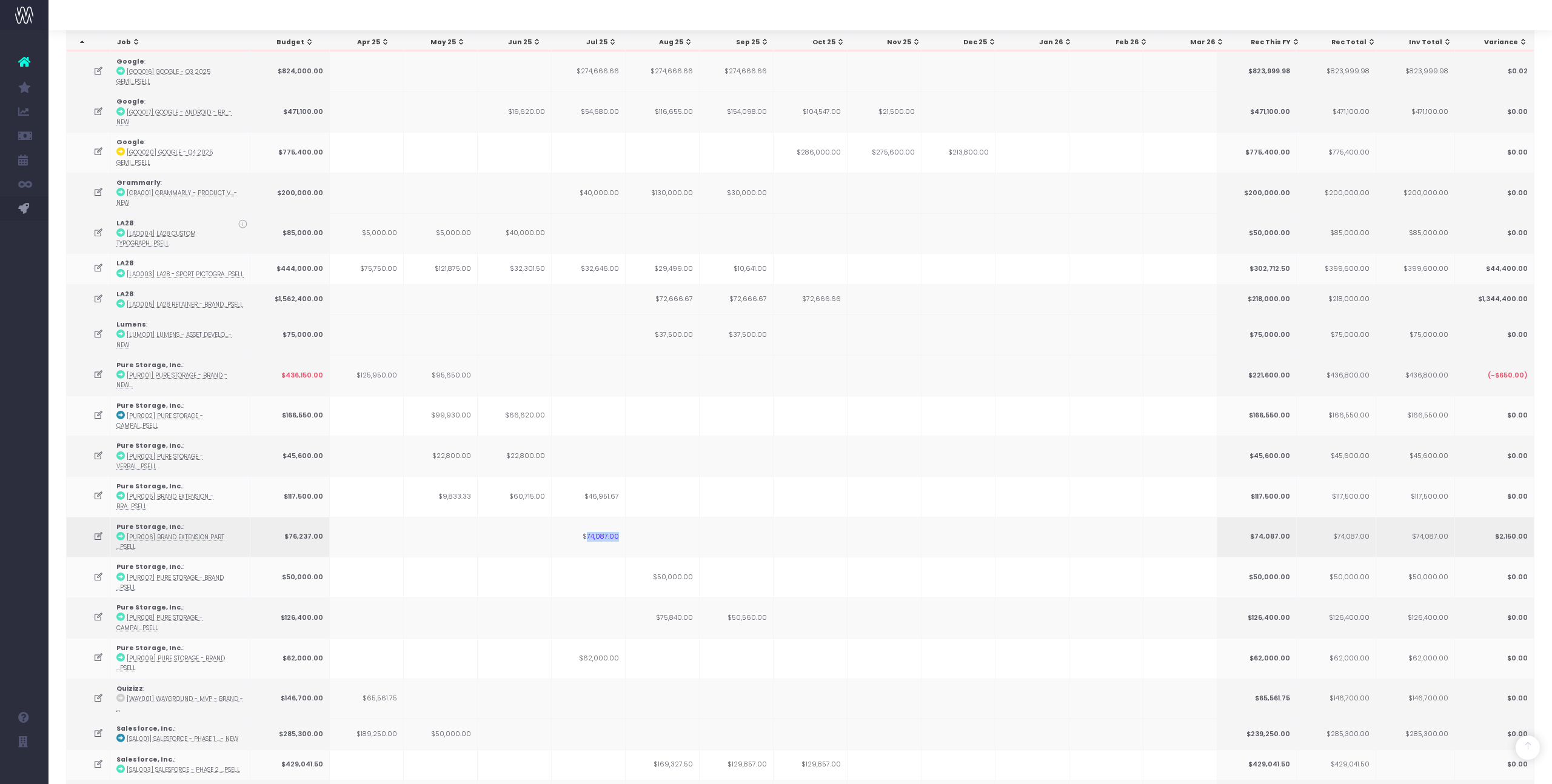 scroll, scrollTop: 431, scrollLeft: 0, axis: vertical 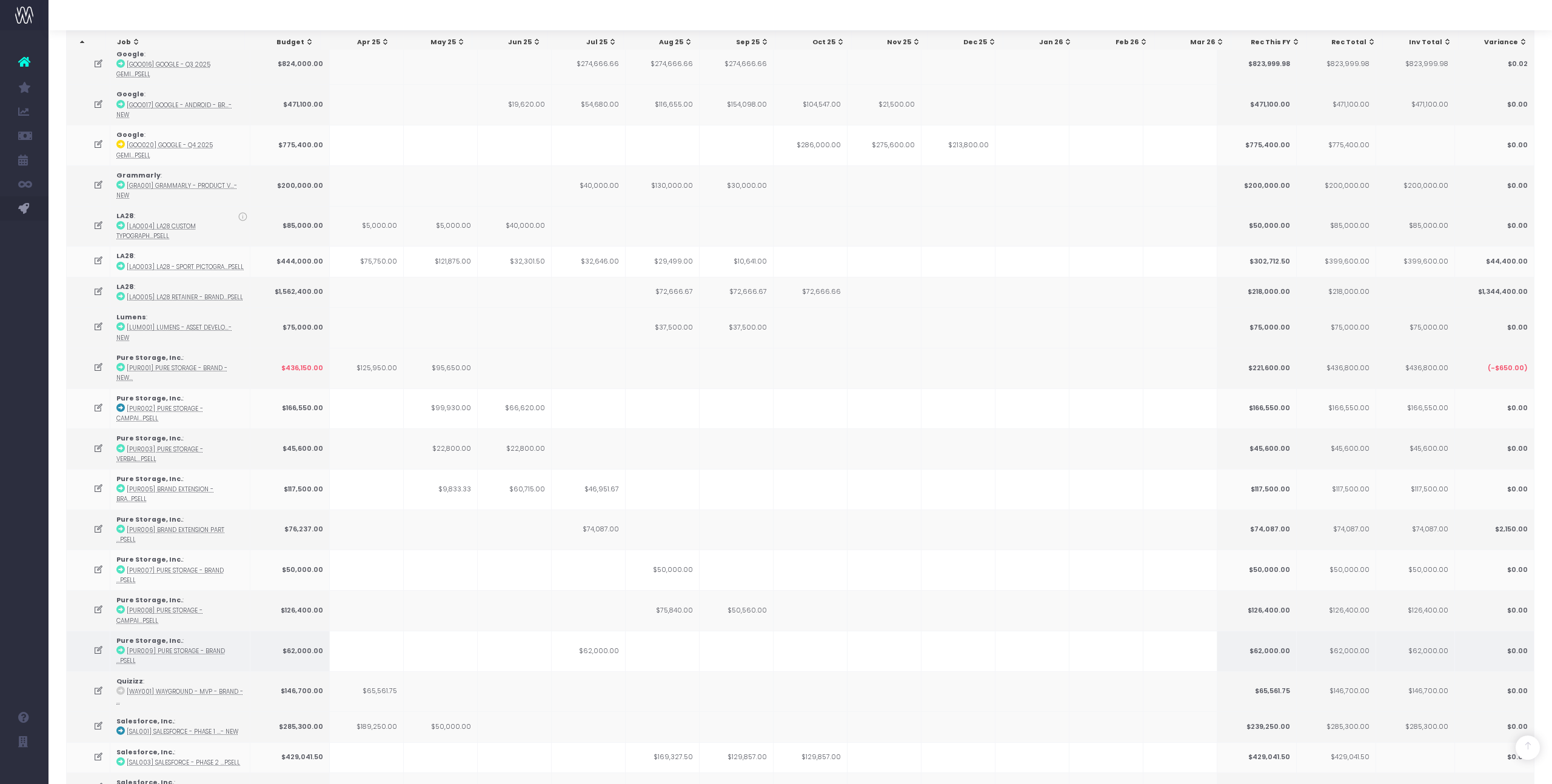 click on "$62,000.00" at bounding box center [589, 651] 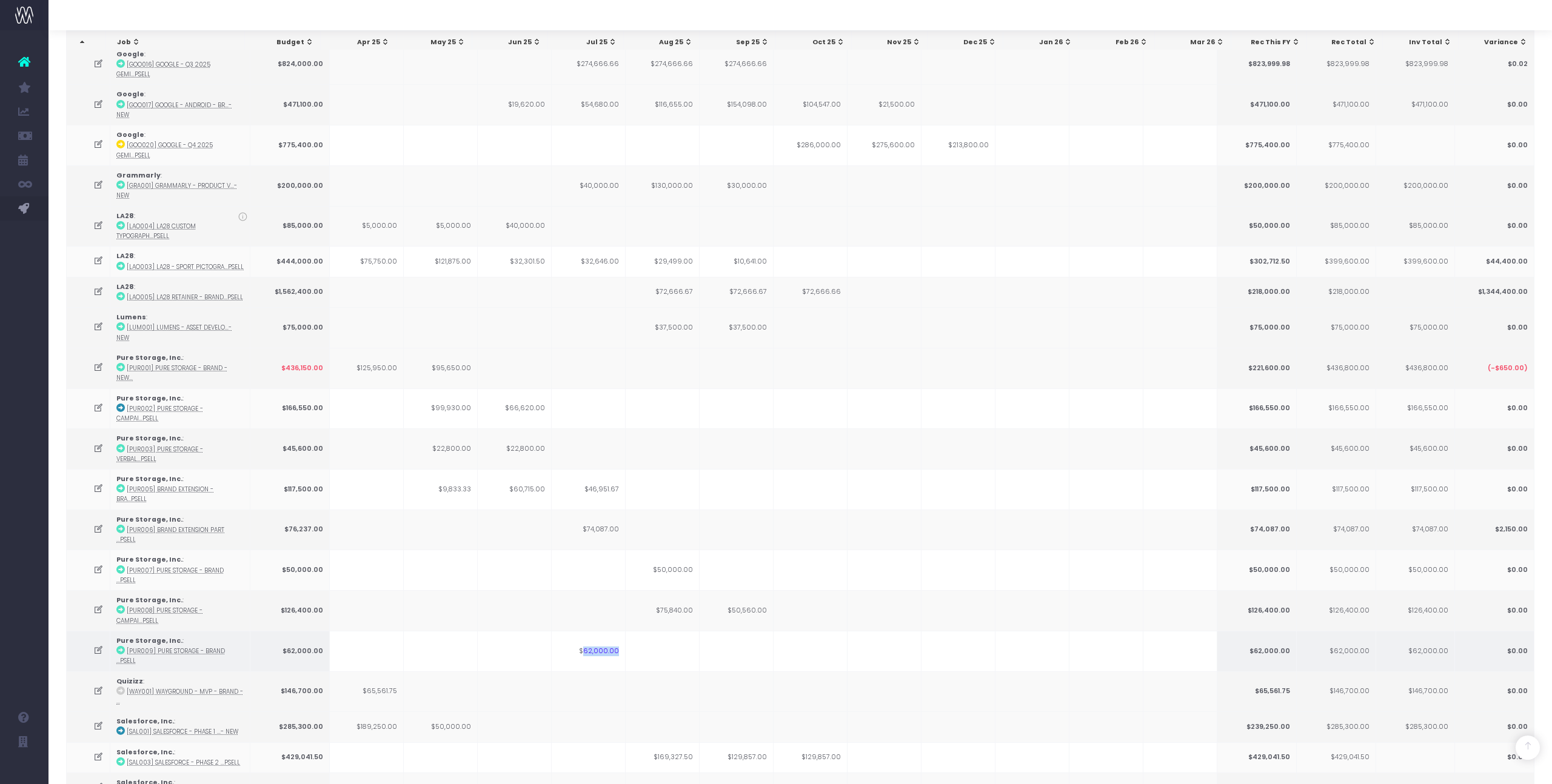 click on "$62,000.00" at bounding box center [589, 651] 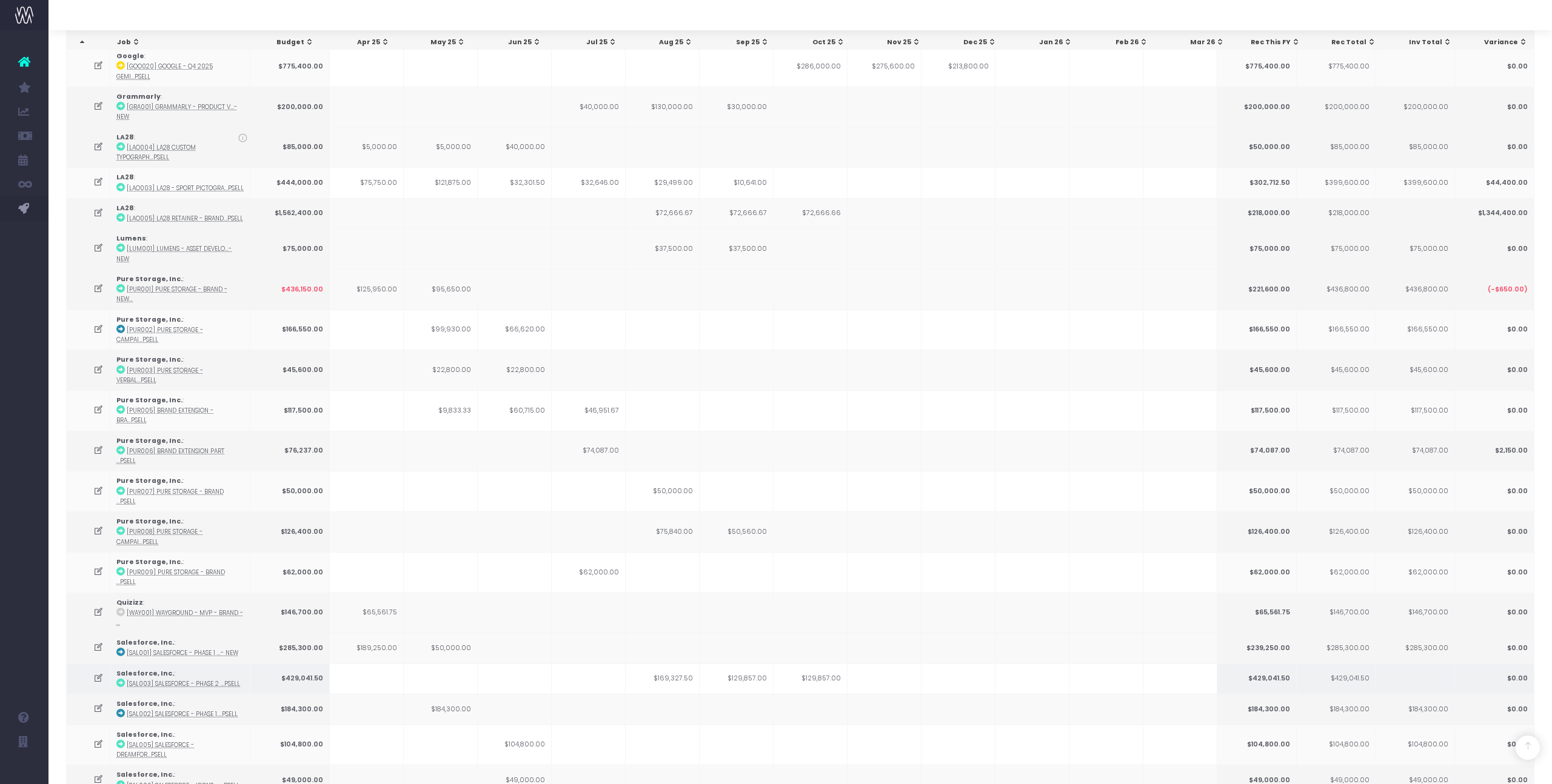 click at bounding box center [589, 679] 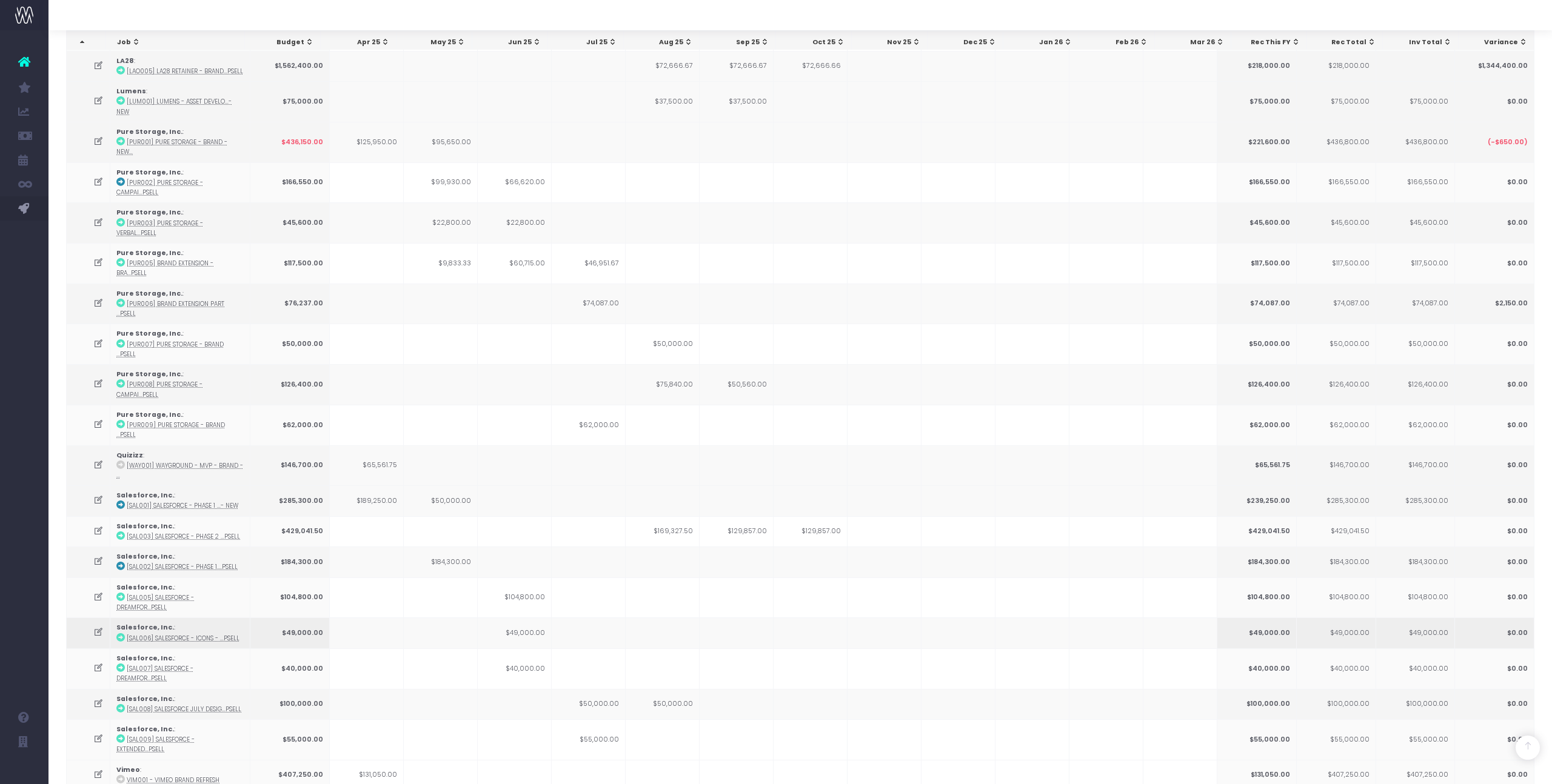 scroll, scrollTop: 659, scrollLeft: 0, axis: vertical 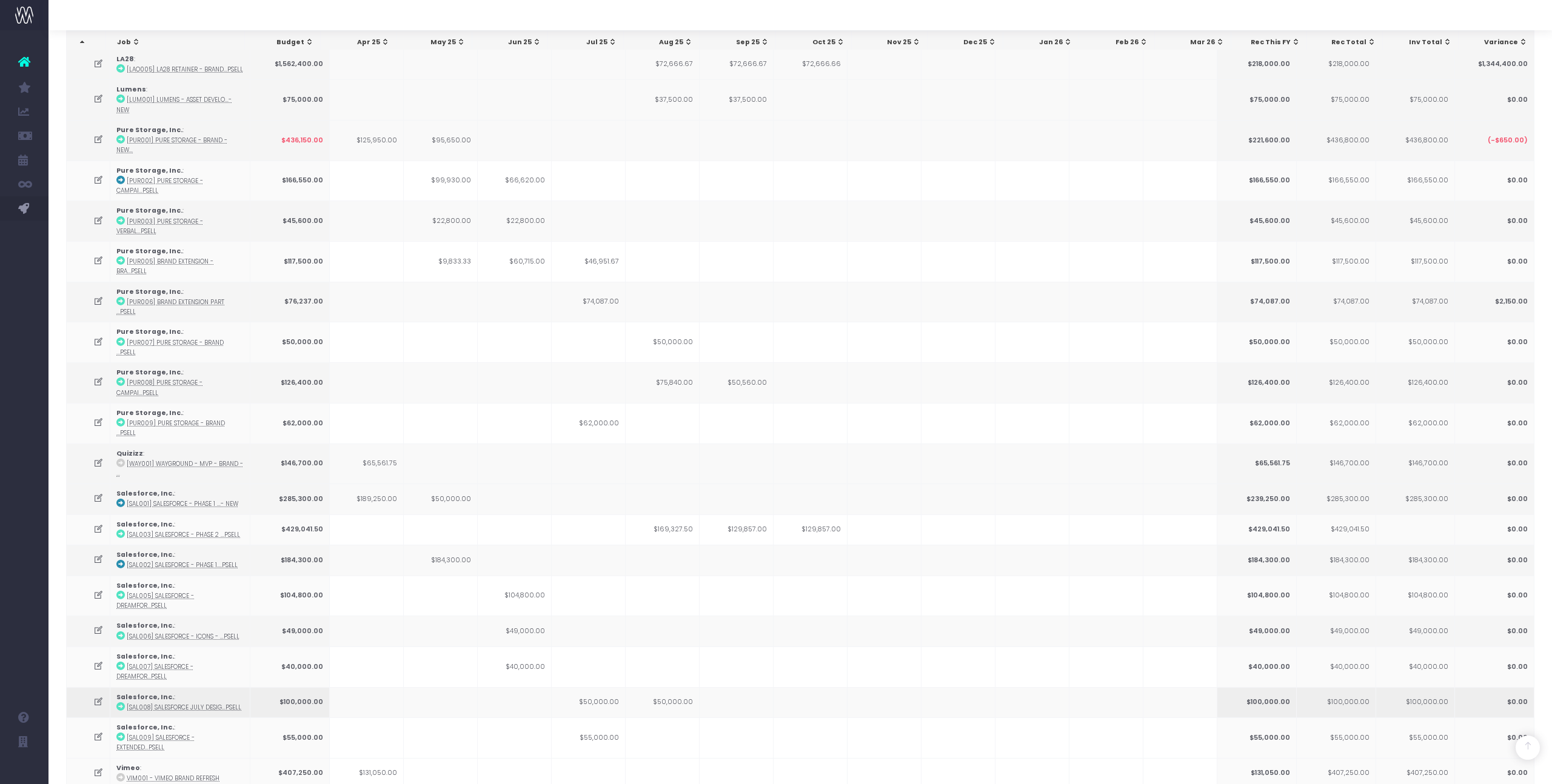 click on "$50,000.00" at bounding box center (589, 702) 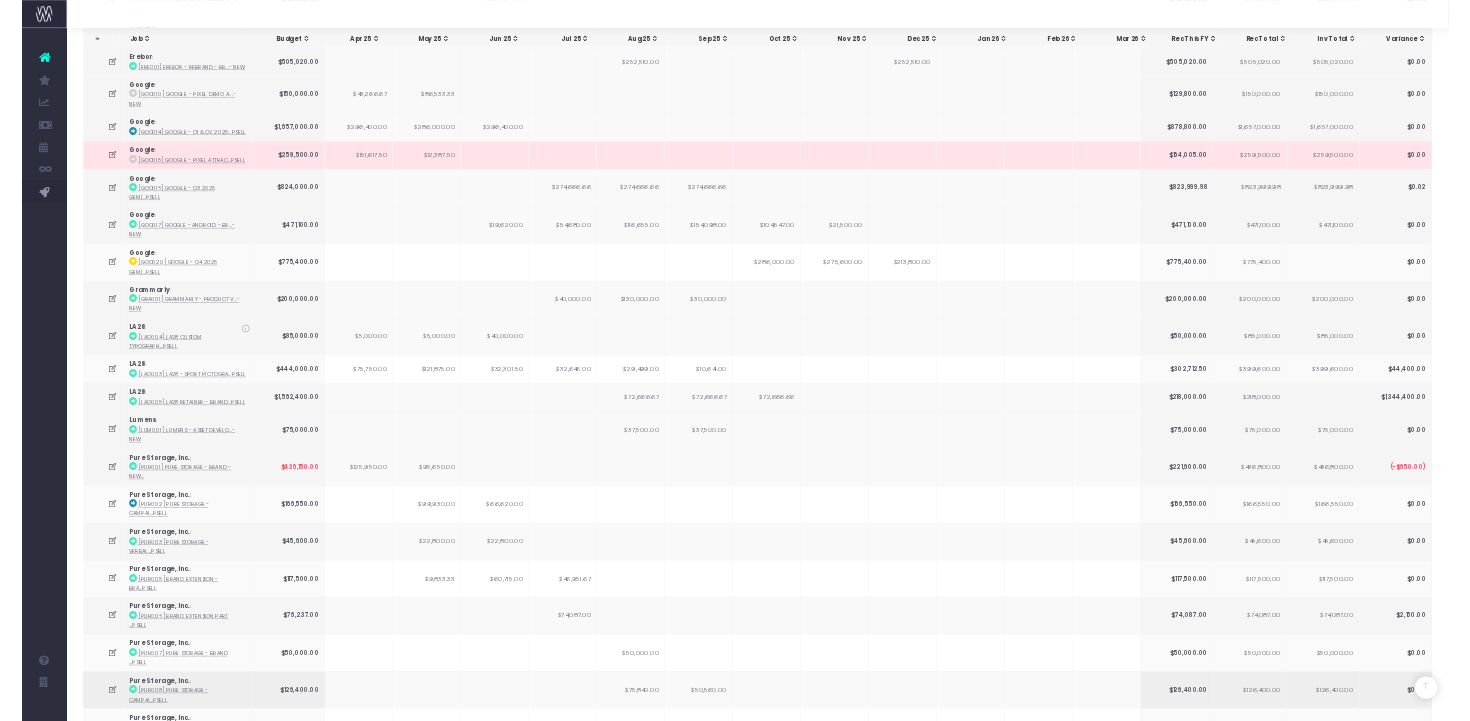 scroll, scrollTop: 0, scrollLeft: 0, axis: both 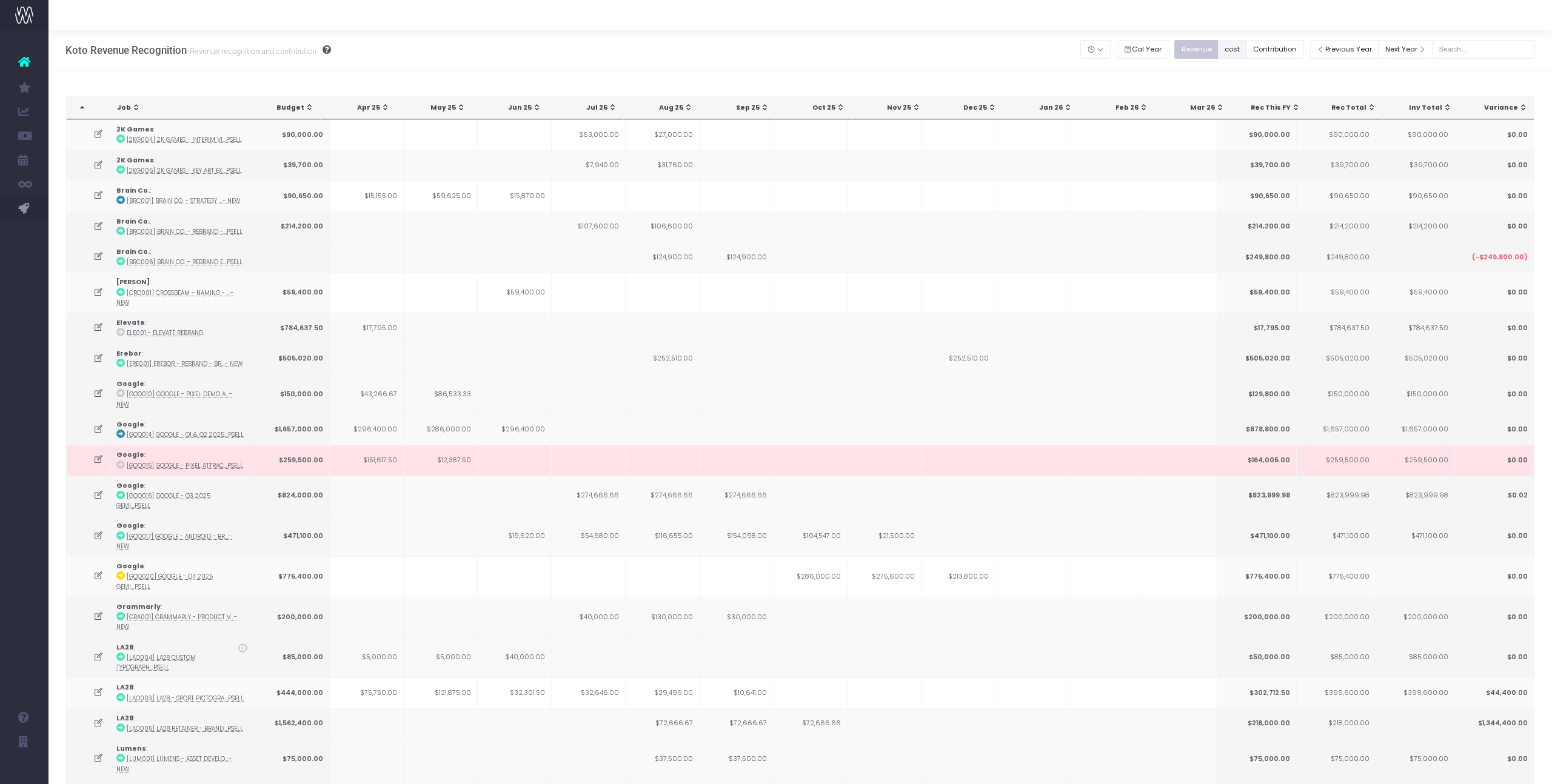 click on "cost" at bounding box center (1233, 49) 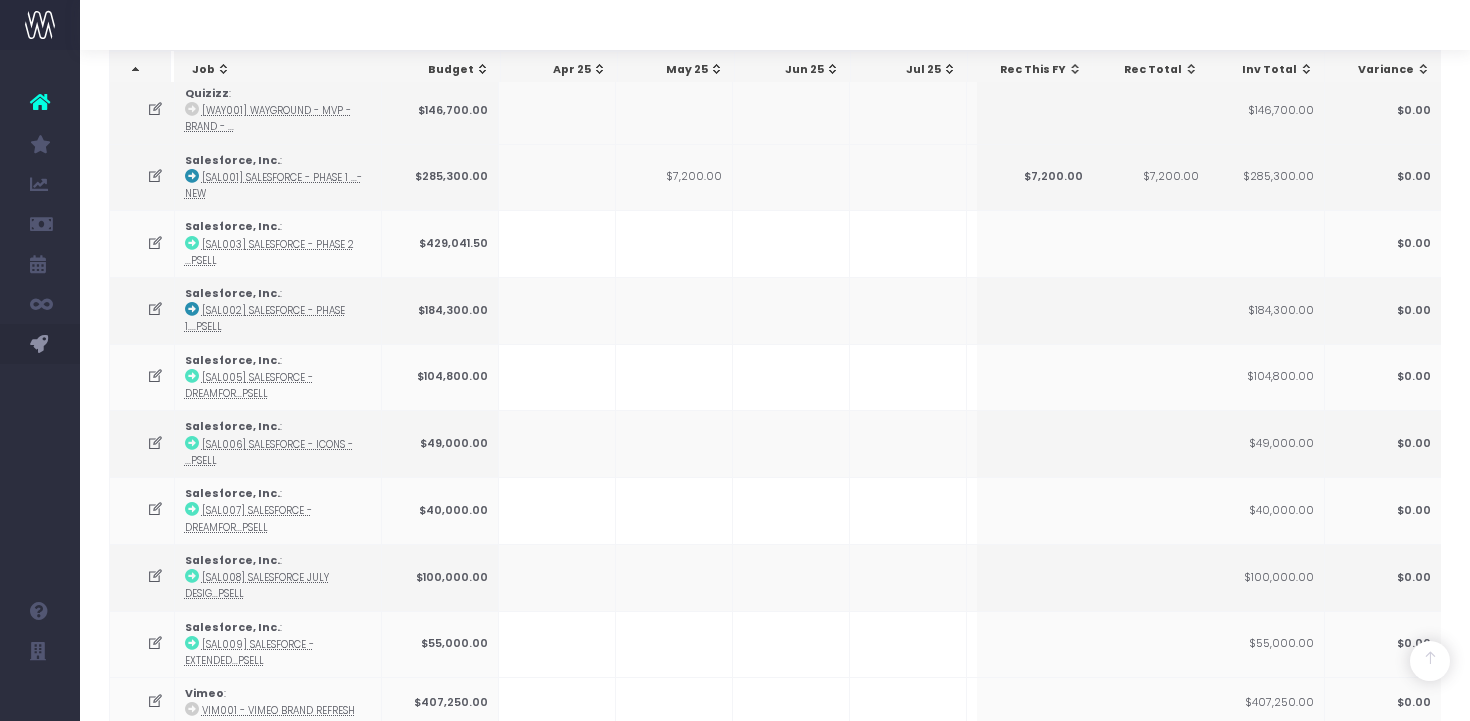 scroll, scrollTop: 2177, scrollLeft: 0, axis: vertical 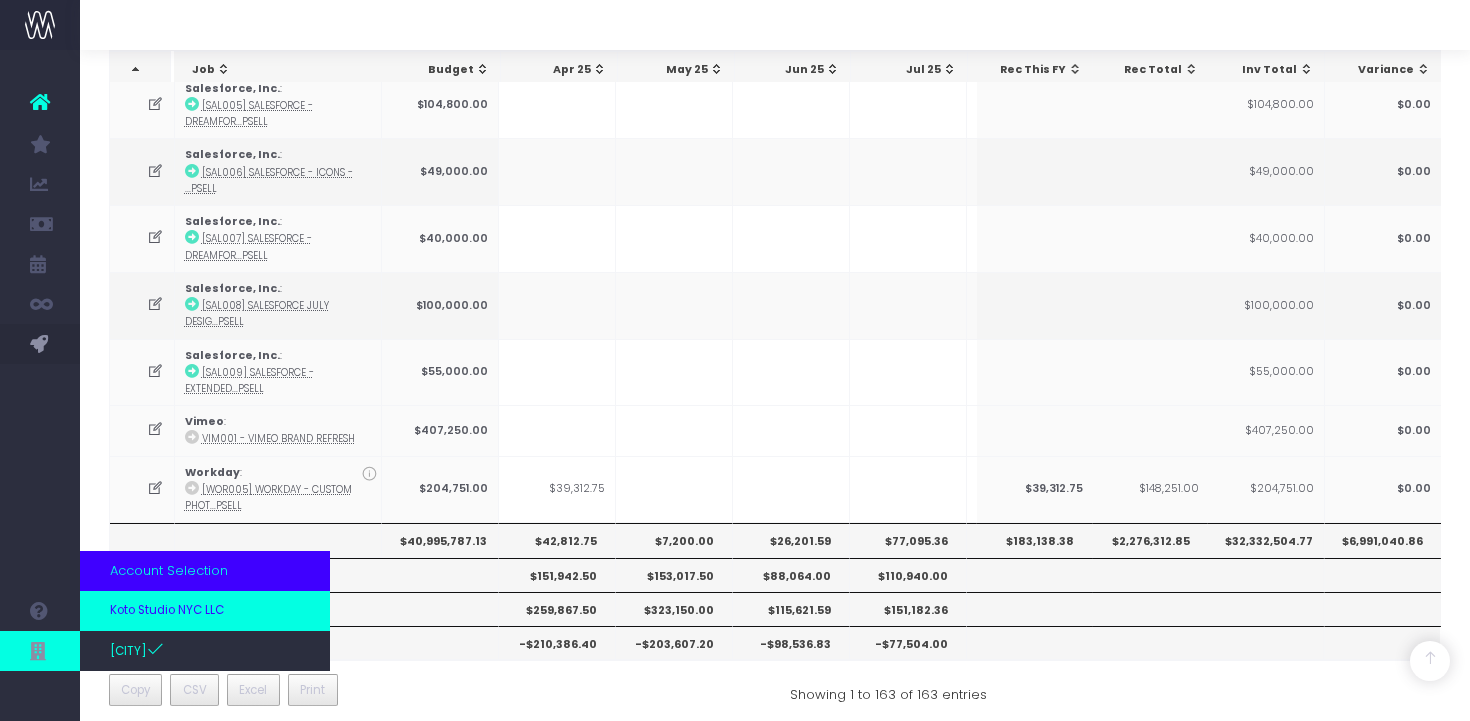 click on "Koto Studio NYC LLC" at bounding box center [167, 611] 